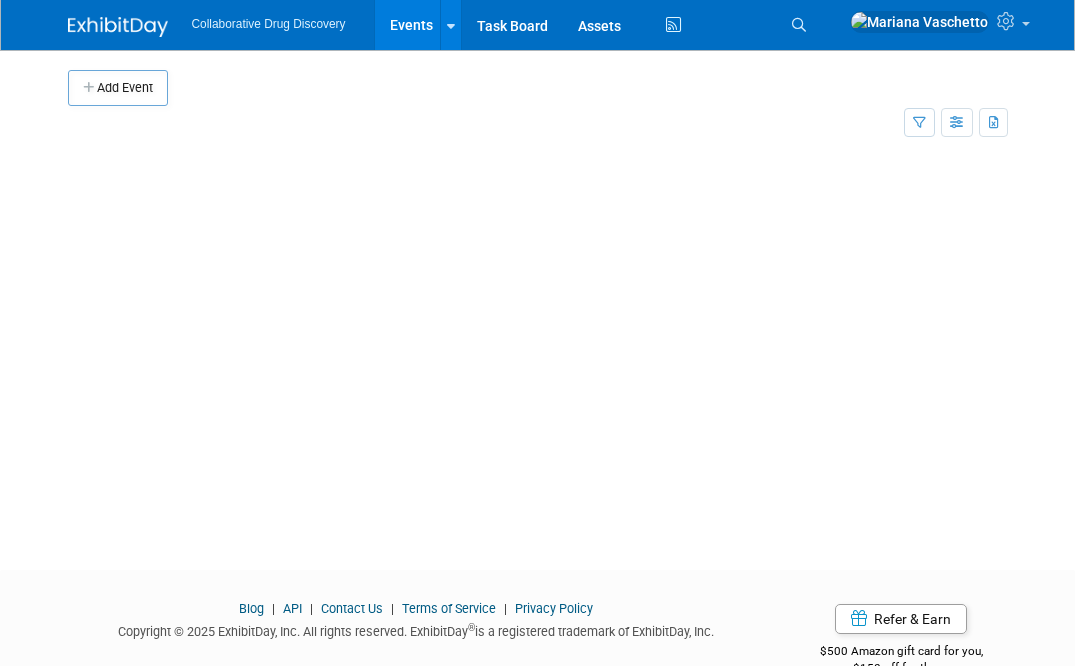 scroll, scrollTop: 0, scrollLeft: 0, axis: both 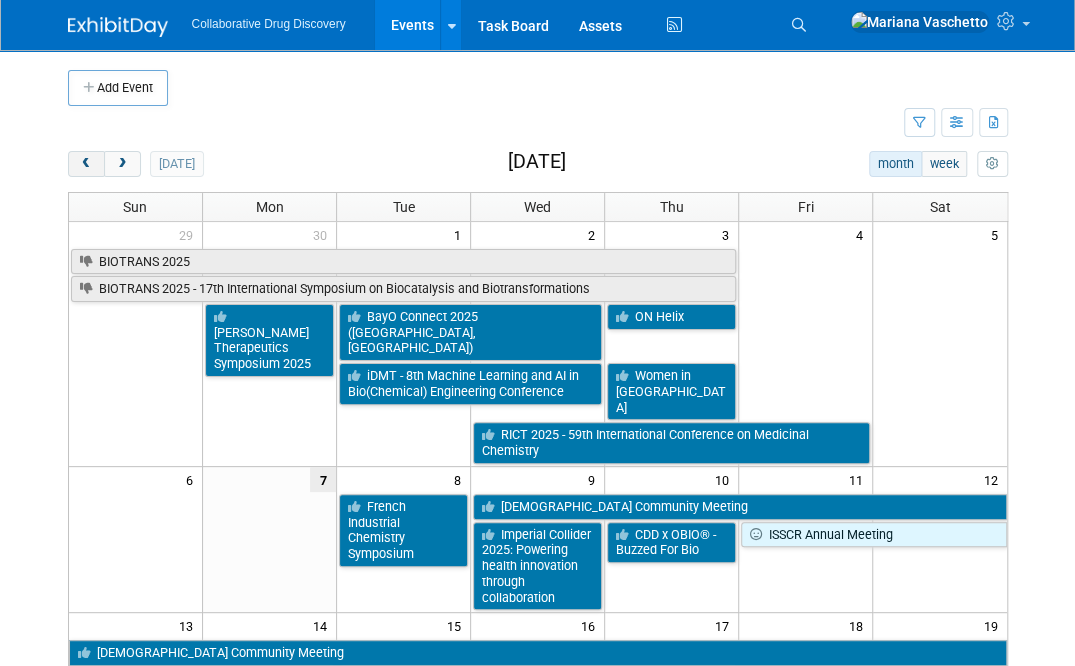 click at bounding box center [86, 164] 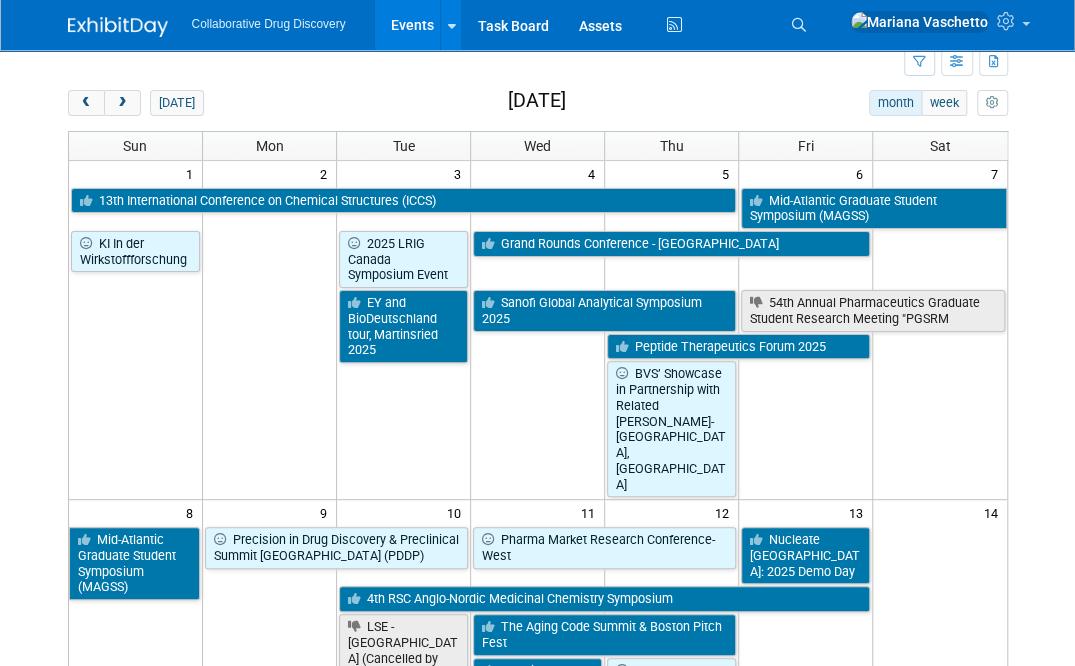 scroll, scrollTop: 62, scrollLeft: 0, axis: vertical 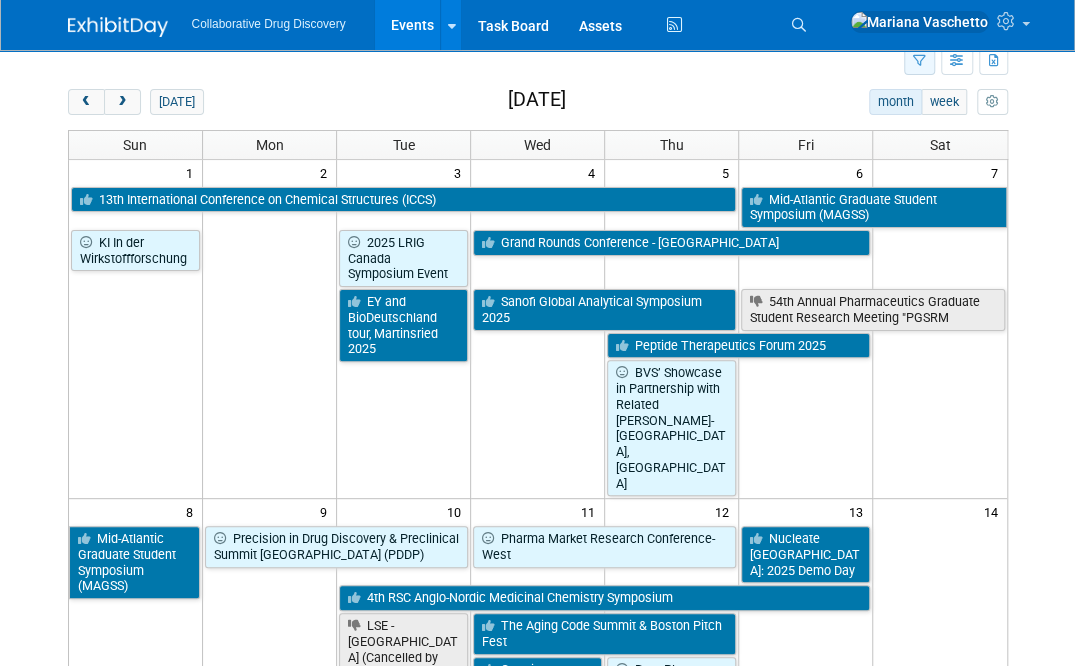 click at bounding box center (919, 61) 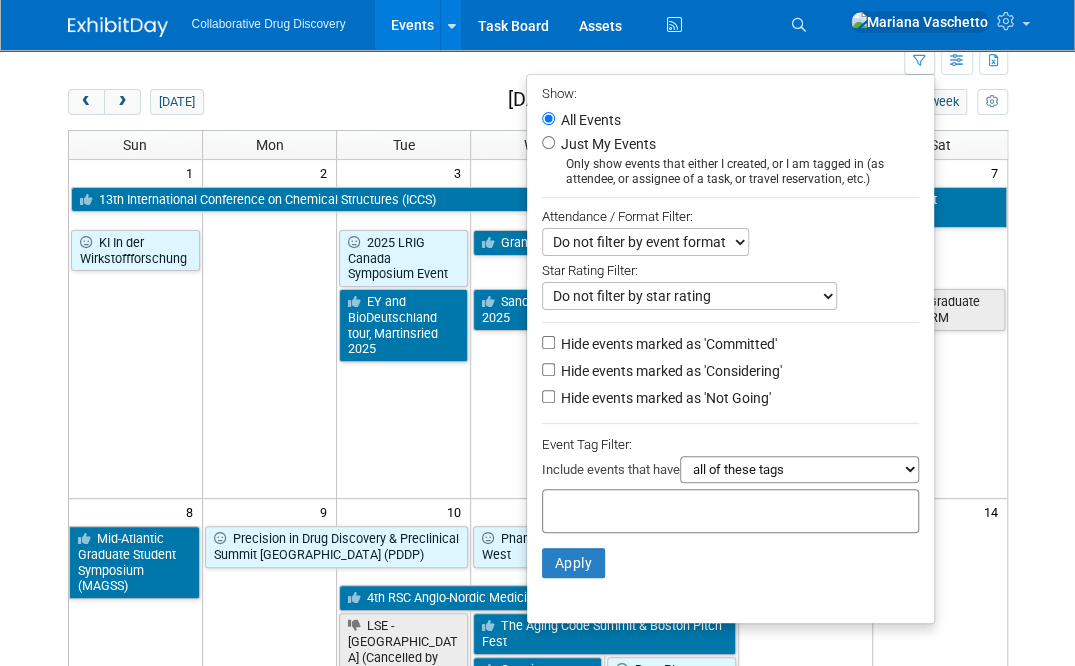 click on "Do not filter by star rating
Only show events with no ratings (0 stars)
Only show events rated 1 star
Only show events rated 1 star & up
Only show events rated 2 stars
Only show events rated 2 stars & up
Only show events rated 3 stars" at bounding box center [689, 296] 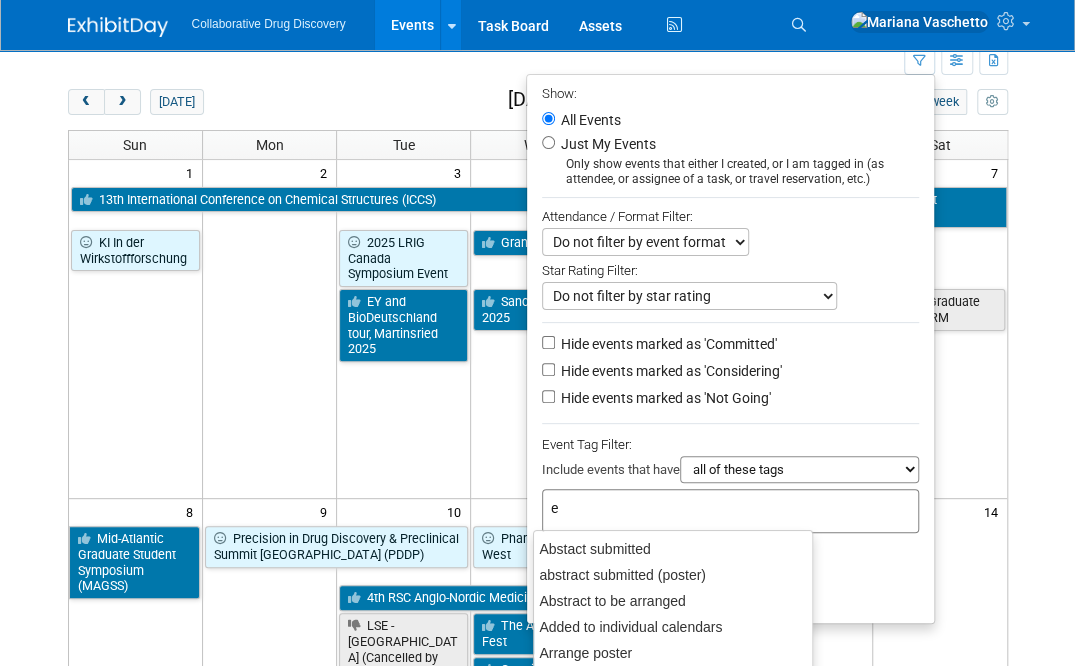 type on "eu" 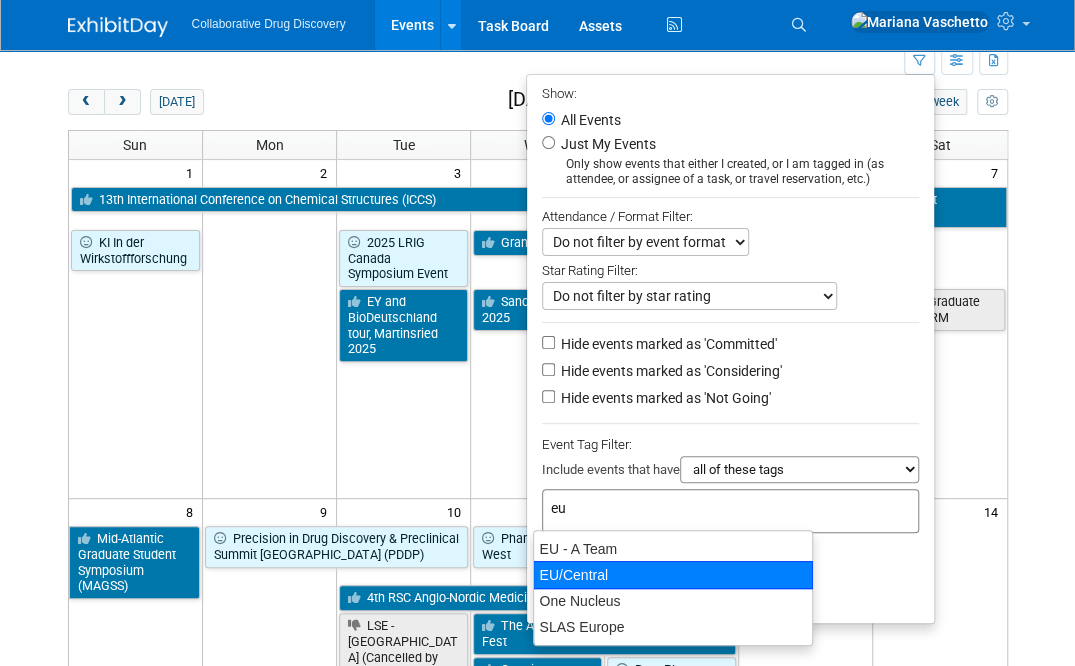 click on "EU/Central" at bounding box center (673, 575) 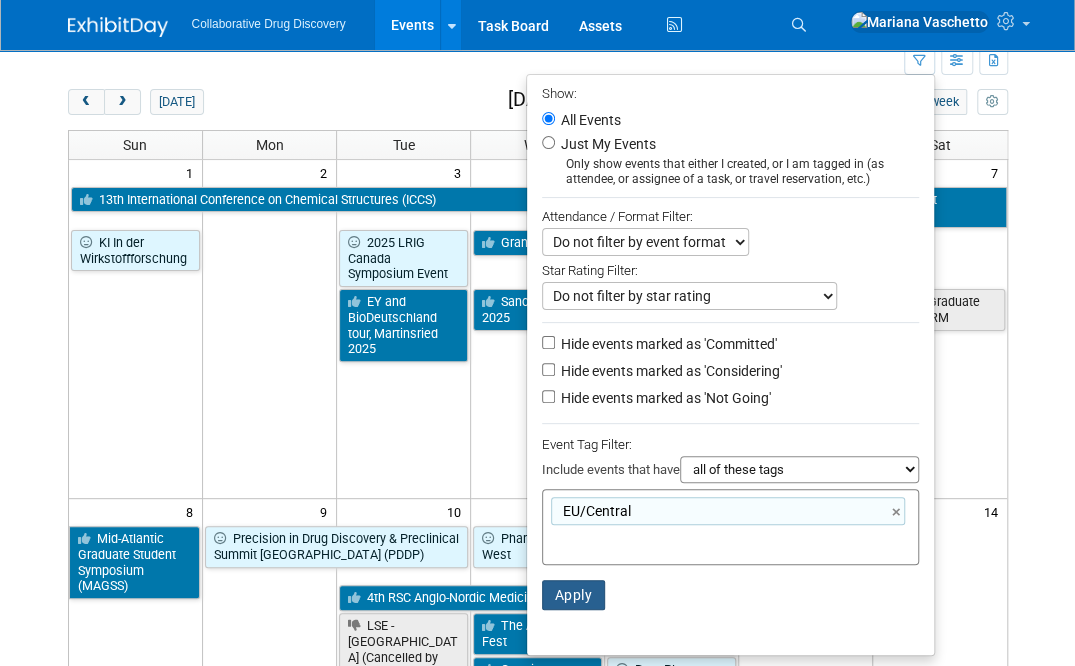 click on "Apply" at bounding box center (574, 595) 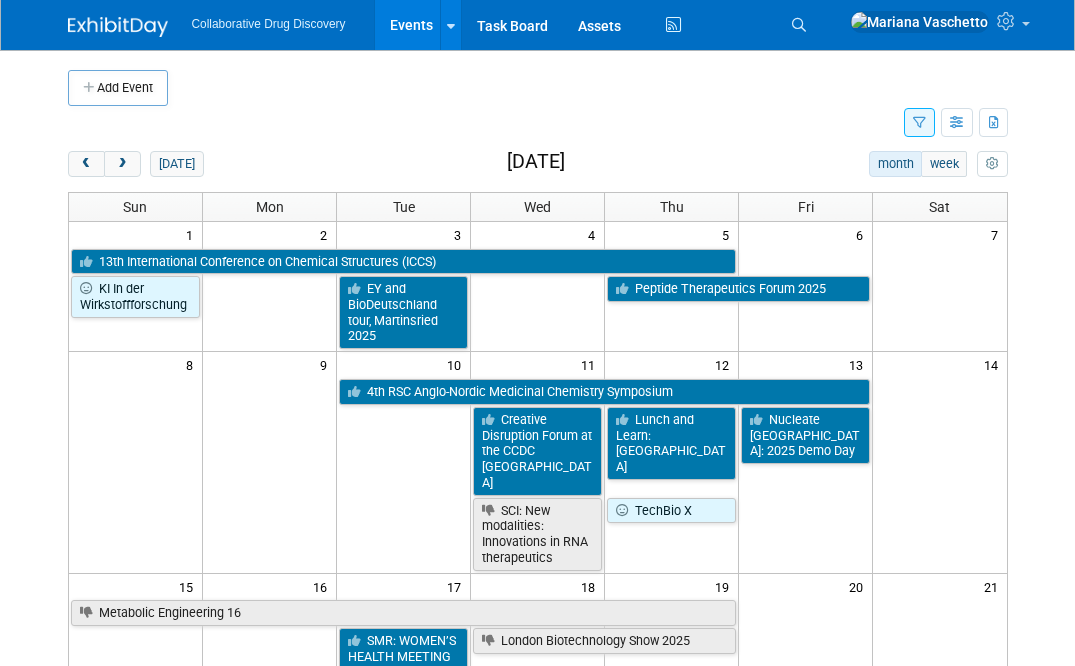 scroll, scrollTop: 0, scrollLeft: 0, axis: both 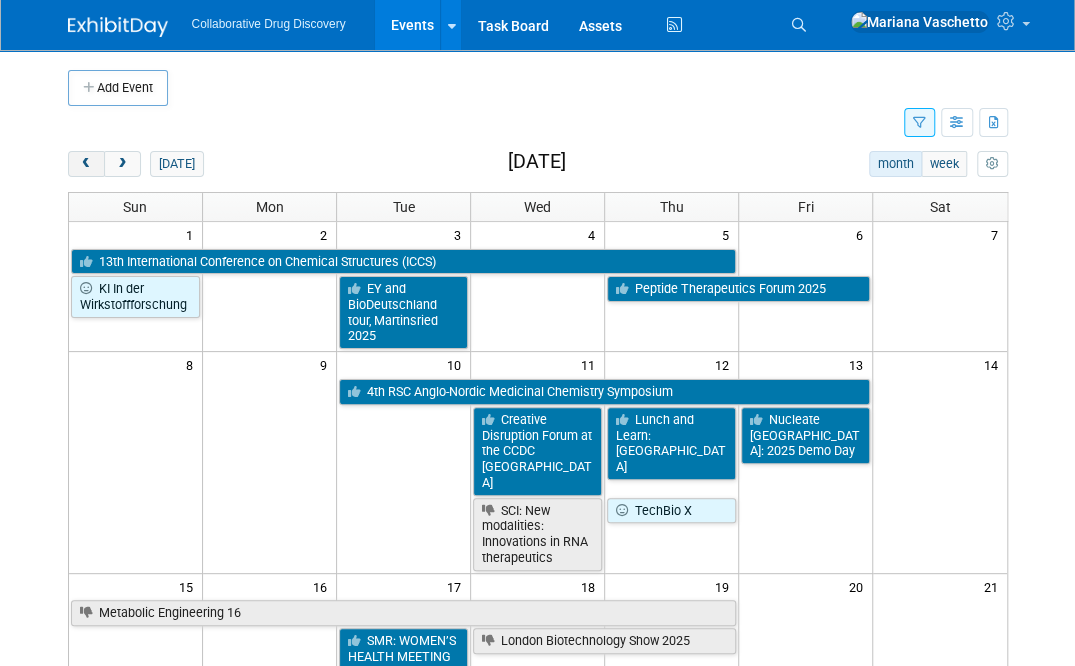 click at bounding box center (86, 164) 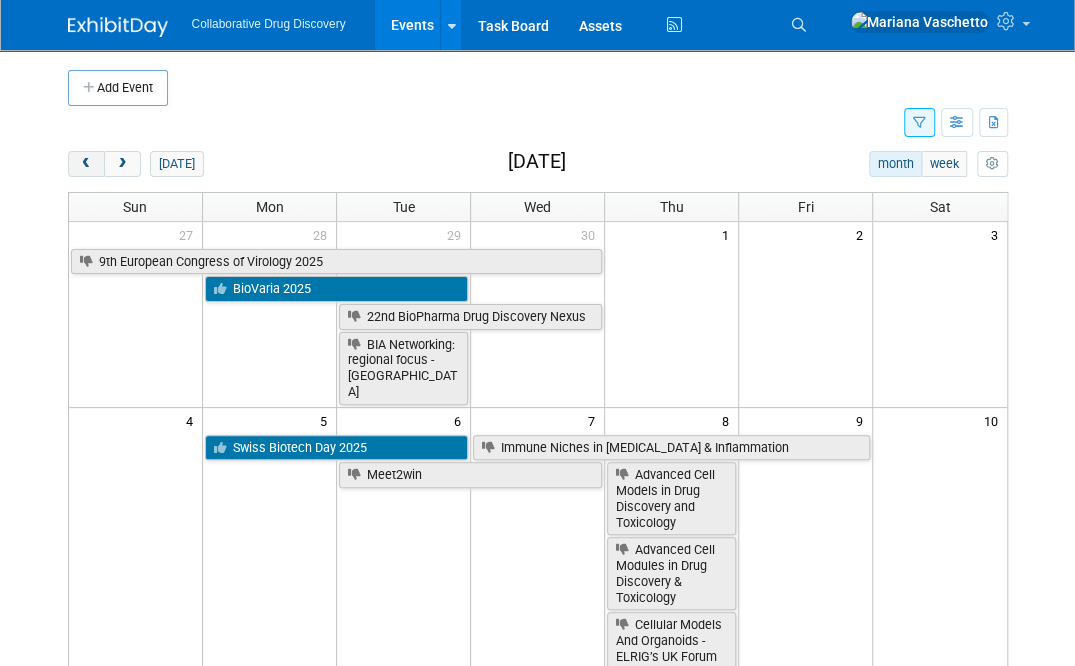 click at bounding box center (86, 164) 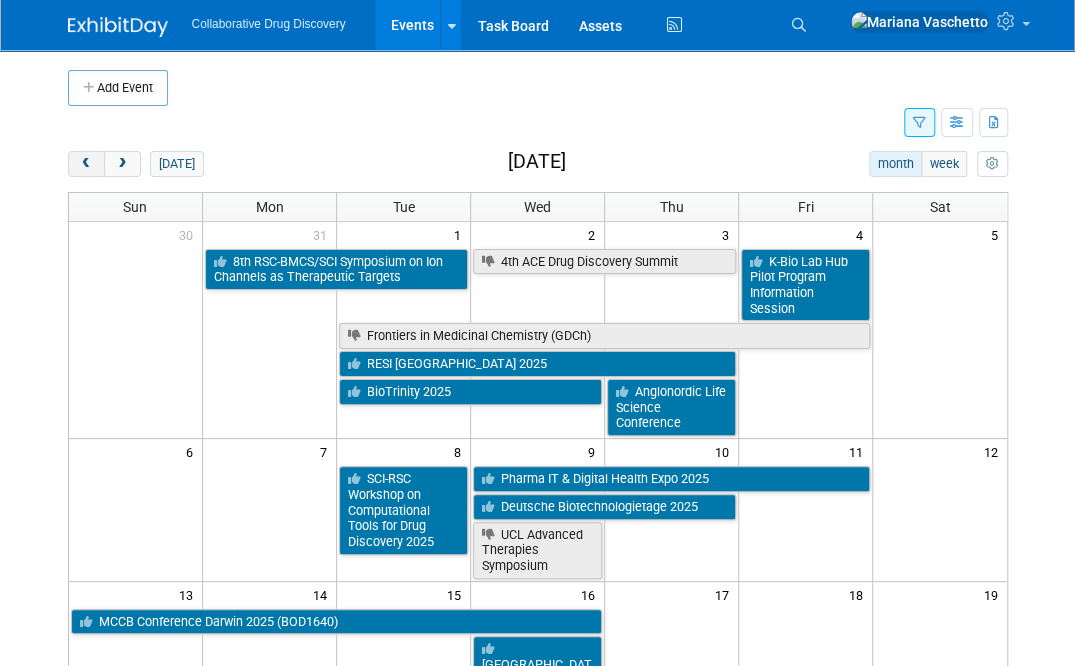 click at bounding box center [86, 164] 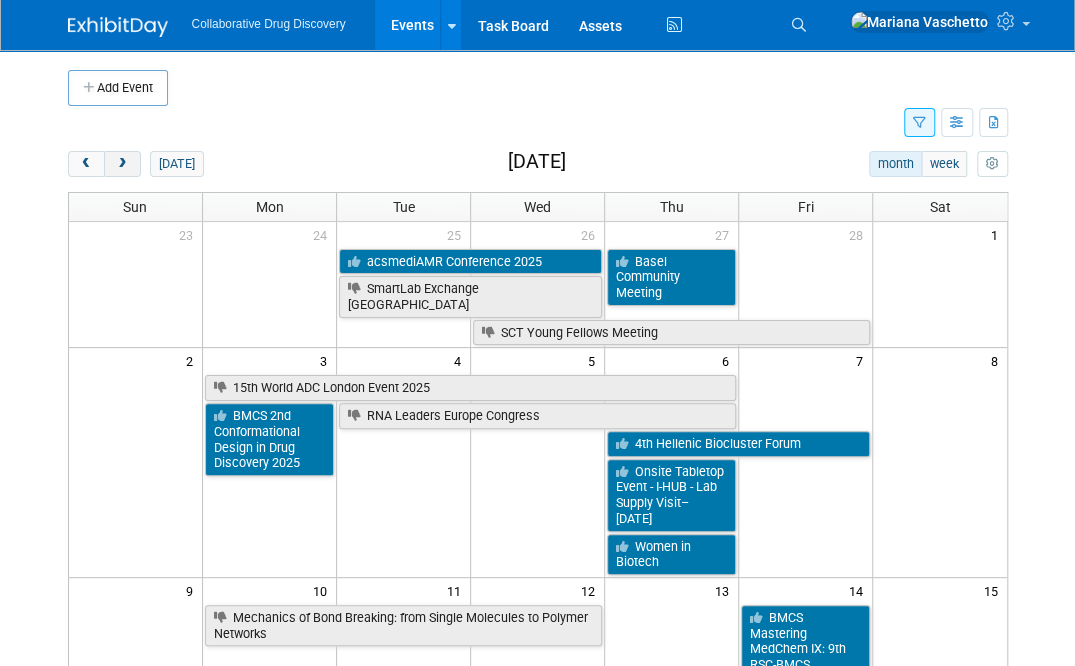 click at bounding box center [122, 164] 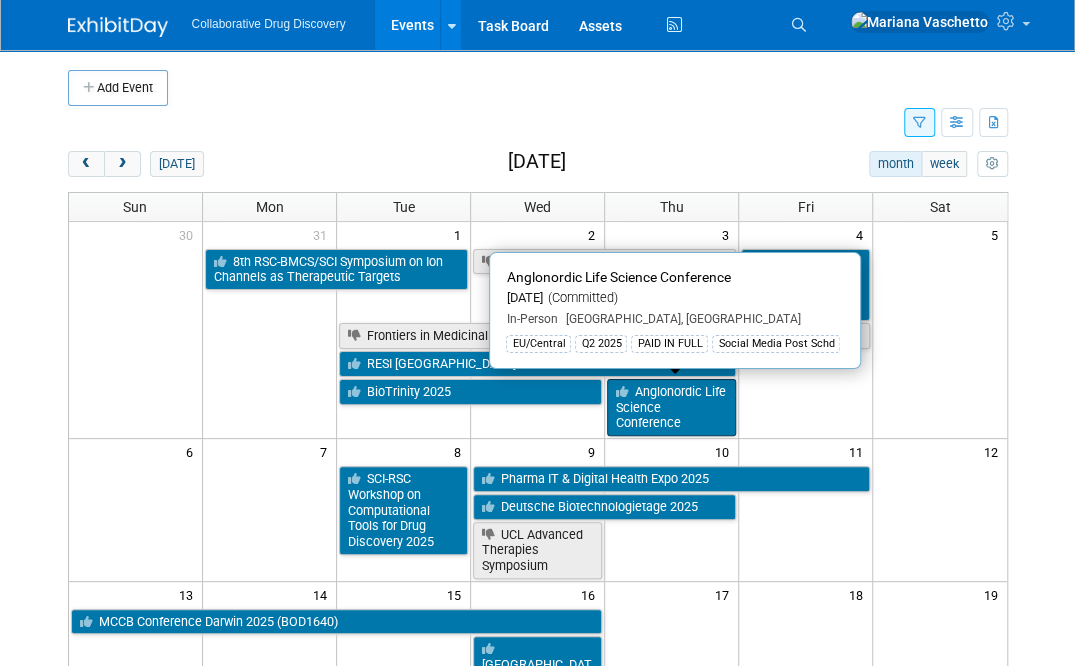 click on "Anglonordic Life Science Conference" at bounding box center [671, 407] 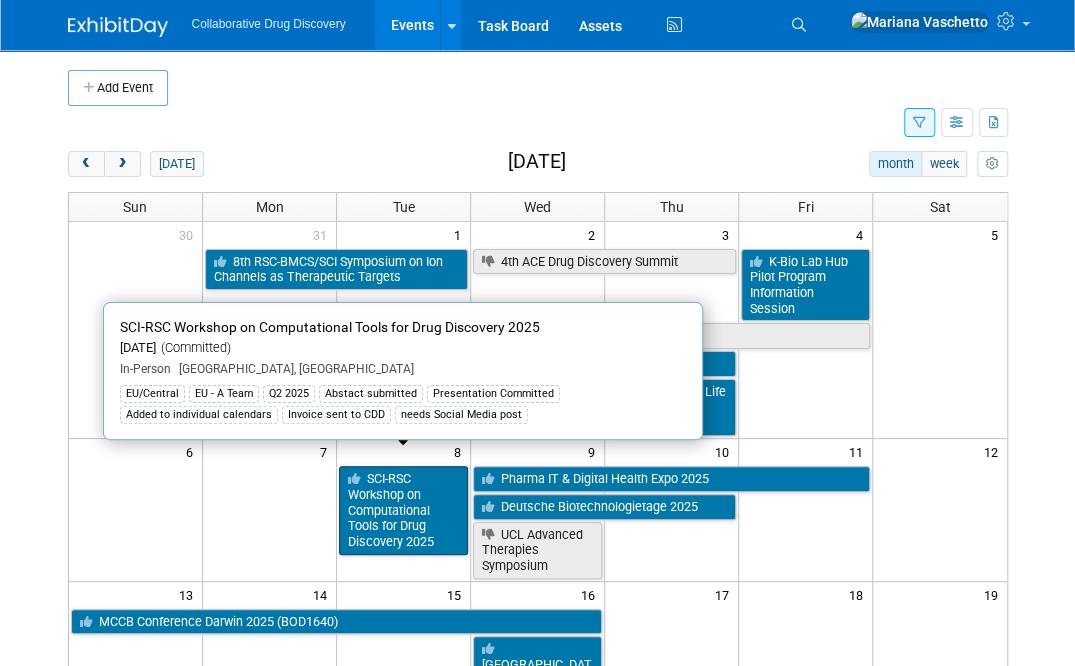click on "SCI-RSC Workshop on Computational Tools for Drug Discovery 2025" at bounding box center [403, 510] 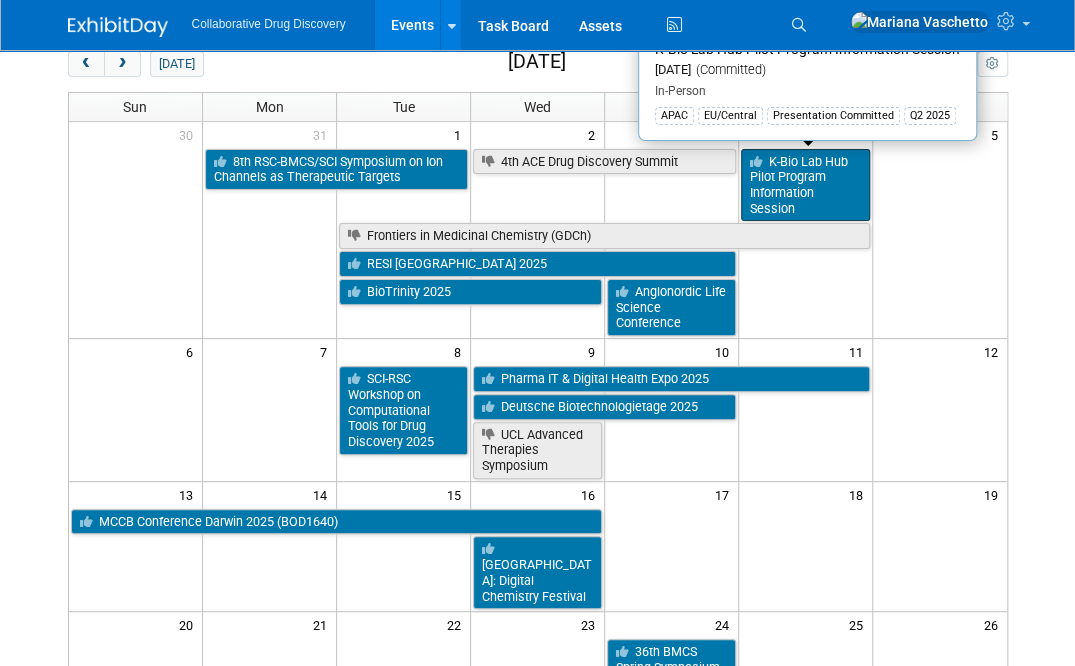 scroll, scrollTop: 83, scrollLeft: 0, axis: vertical 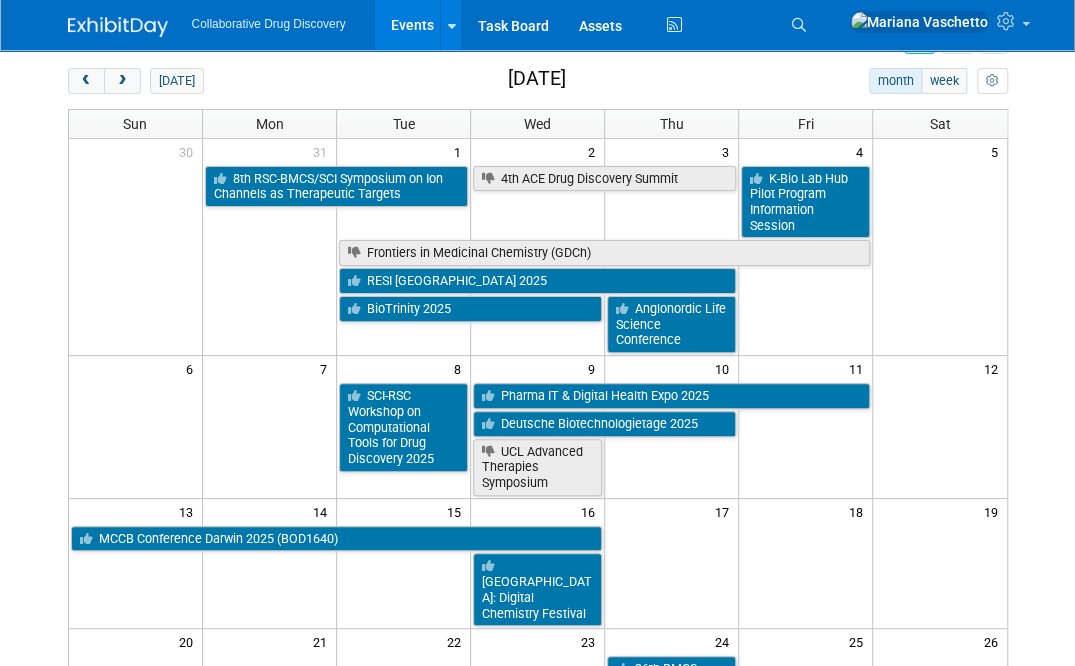 click on "Add Event
New Event
Duplicate Event Warning
There is another event in your workspace with a similar name during the same dates.
Attendance / Format:
<img src="https://www.exhibitday.com/Images/Format-InPerson.png" style="width: 19px; margin-top: 2px; margin-bottom: 2px; margin-left: 2px; filter: grayscale(100%); opacity: 0.75;" />   In-Person
<img src="https://www.exhibitday.com/Images/Format-Virtual.png" style="width: 19px; margin-top: 2px; margin-bottom: 2px; margin-left: 2px; filter: grayscale(100%); opacity: 0.75;" />   Virtual
<img src="https://www.exhibitday.com/Images/Format-Hybrid.png" style="width: 19px; margin-top: 2px; margin-bottom: 2px; margin-left: 2px; filter: grayscale(100%); opacity: 0.75;" />   Hybrid
In-Person        In-Person      Virtual      Hybrid
Participation:
Committed      Committed    Considering
Submit" at bounding box center [538, 599] 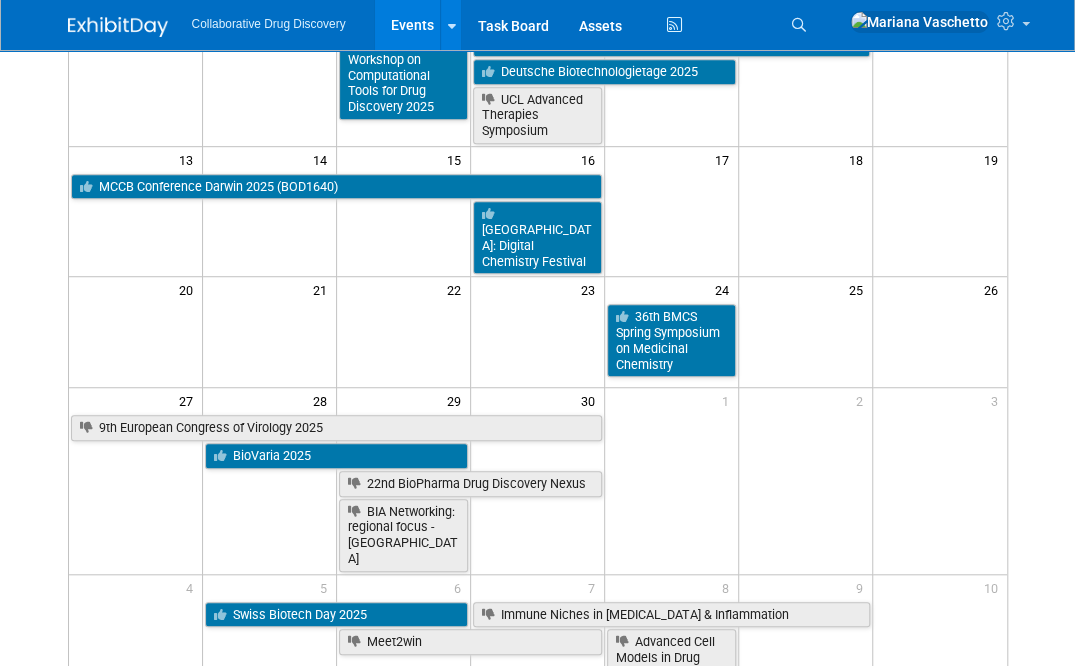 scroll, scrollTop: 437, scrollLeft: 0, axis: vertical 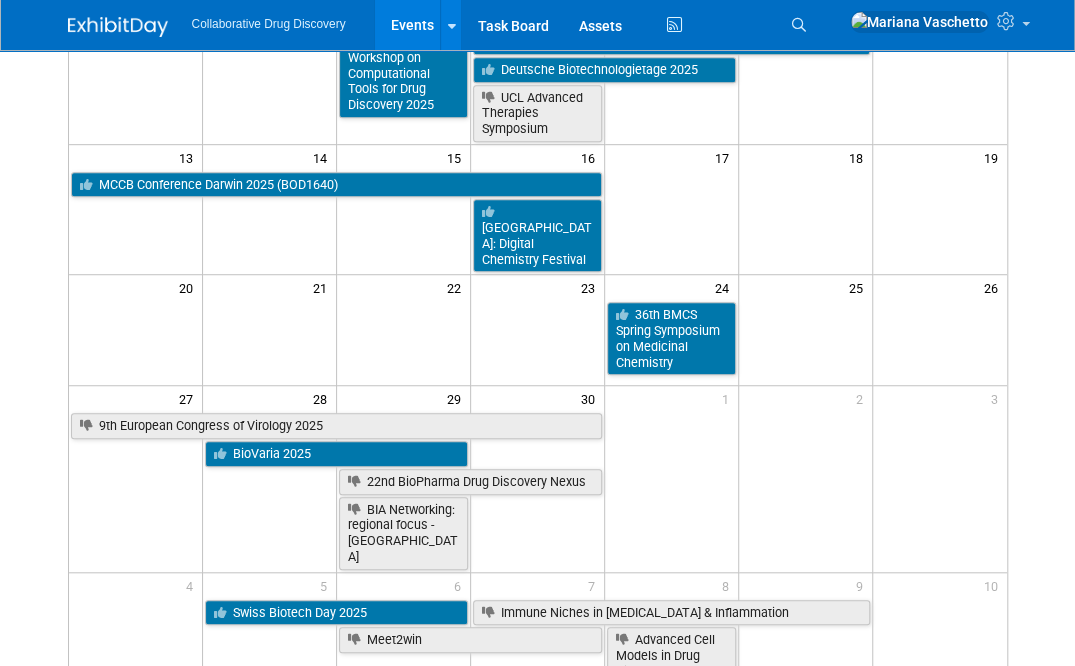 click on "Collaborative Drug Discovery
Events
Add Event
Bulk Upload Events
Shareable Event Boards
Recently Viewed Events:
RICT 2025 - 59th International Conference on Medicinal Chemistry
Orléans, France
Jul 2, 2025  to  Jul 4, 2025
ON Helix
Cambridge, United Kingdom
Jul 3, 2025  to  Jul 3, 2025
iDMT - 8th Machine Learning and AI in Bio(Chemical) Engineering Conference
Cambridge, United Kingdom
Jul 1, 2025  to  Jul 2, 2025
Task Board
Assets
Activity Feed
My Account
My Profile & Preferences
Sync to External Calendar...
Budgeting, ROI & ROO
Annual Budgets (all events)
Refer & Earn
Contact us
Sign out
Search
Recently Viewed Events:
In-Person" at bounding box center [537, -104] 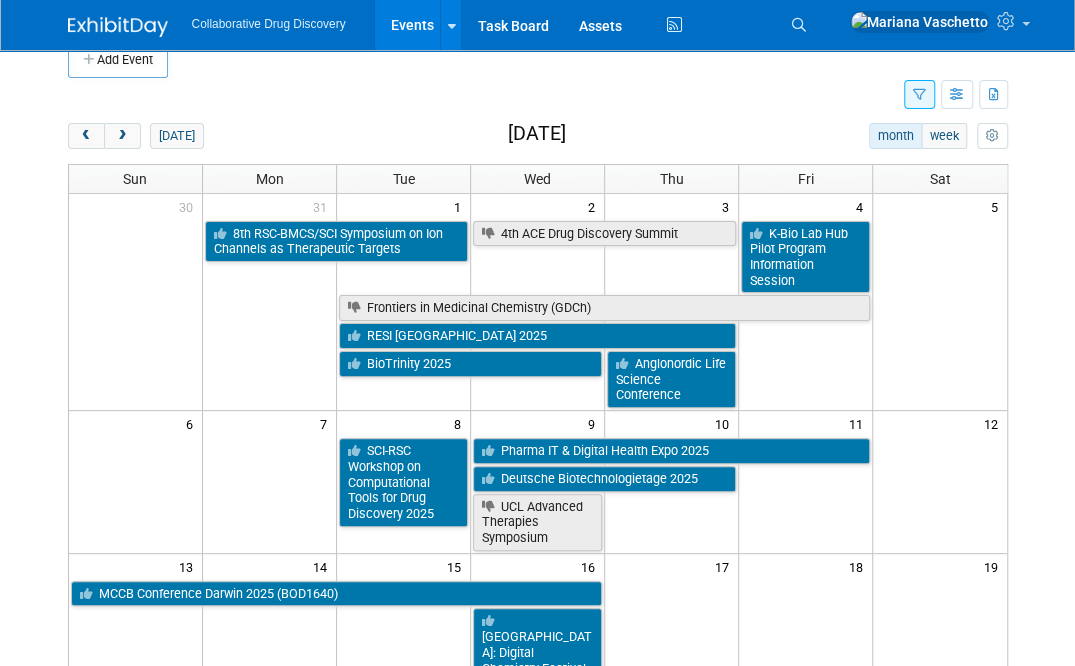 scroll, scrollTop: 0, scrollLeft: 0, axis: both 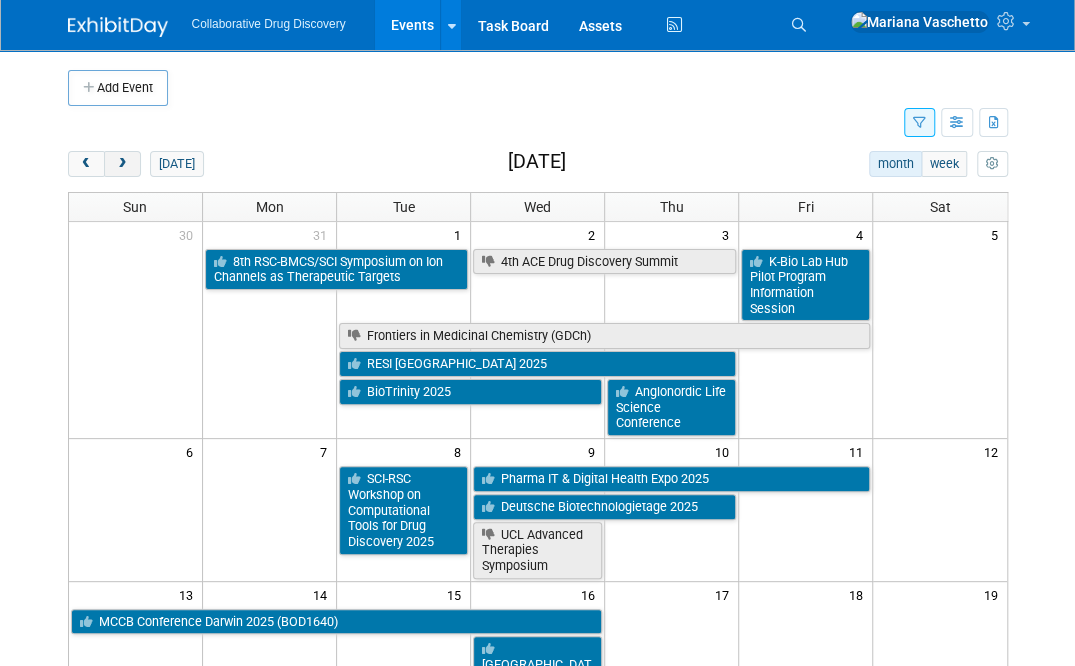 click at bounding box center (122, 164) 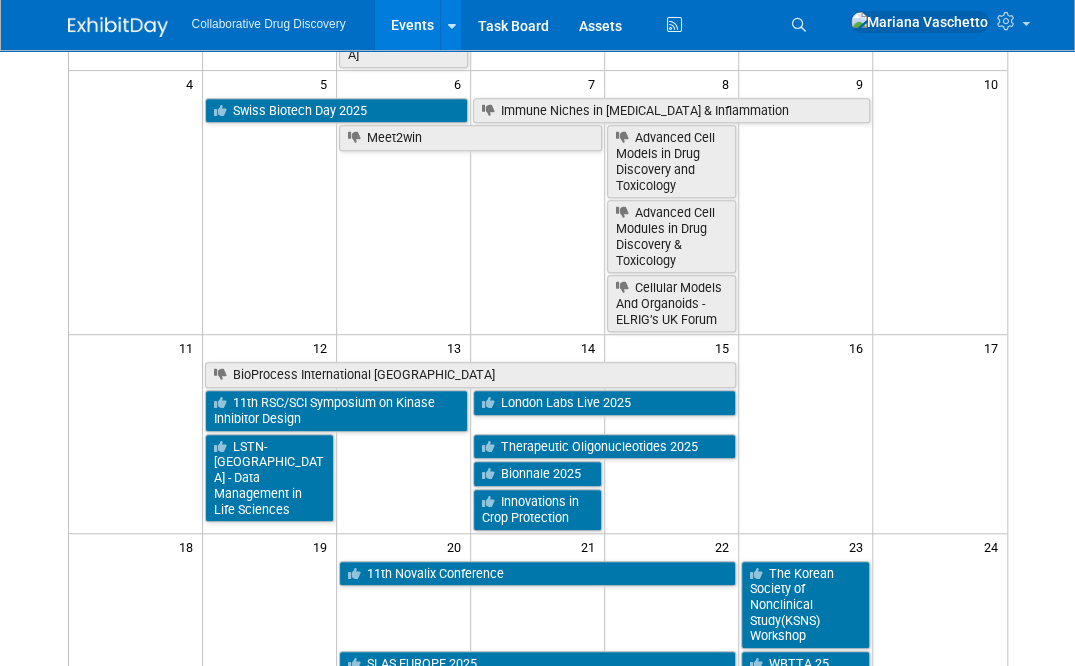 scroll, scrollTop: 346, scrollLeft: 0, axis: vertical 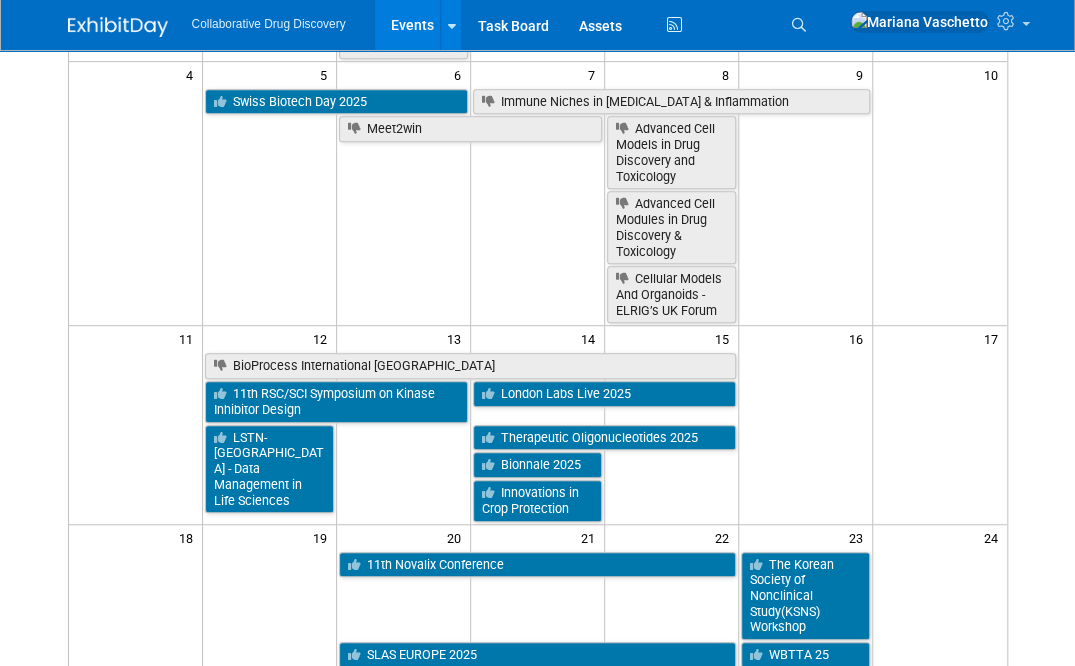 click on "Collaborative Drug Discovery
Events
Add Event
Bulk Upload Events
Shareable Event Boards
Recently Viewed Events:
RICT 2025 - 59th International Conference on Medicinal Chemistry
Orléans, France
Jul 2, 2025  to  Jul 4, 2025
ON Helix
Cambridge, United Kingdom
Jul 3, 2025  to  Jul 3, 2025
iDMT - 8th Machine Learning and AI in Bio(Chemical) Engineering Conference
Cambridge, United Kingdom
Jul 1, 2025  to  Jul 2, 2025
Task Board
Assets
Activity Feed
My Account
My Profile & Preferences
Sync to External Calendar...
Budgeting, ROI & ROO
Annual Budgets (all events)
Refer & Earn
Contact us
Sign out
Search
Recently Viewed Events:
In-Person" at bounding box center (537, -13) 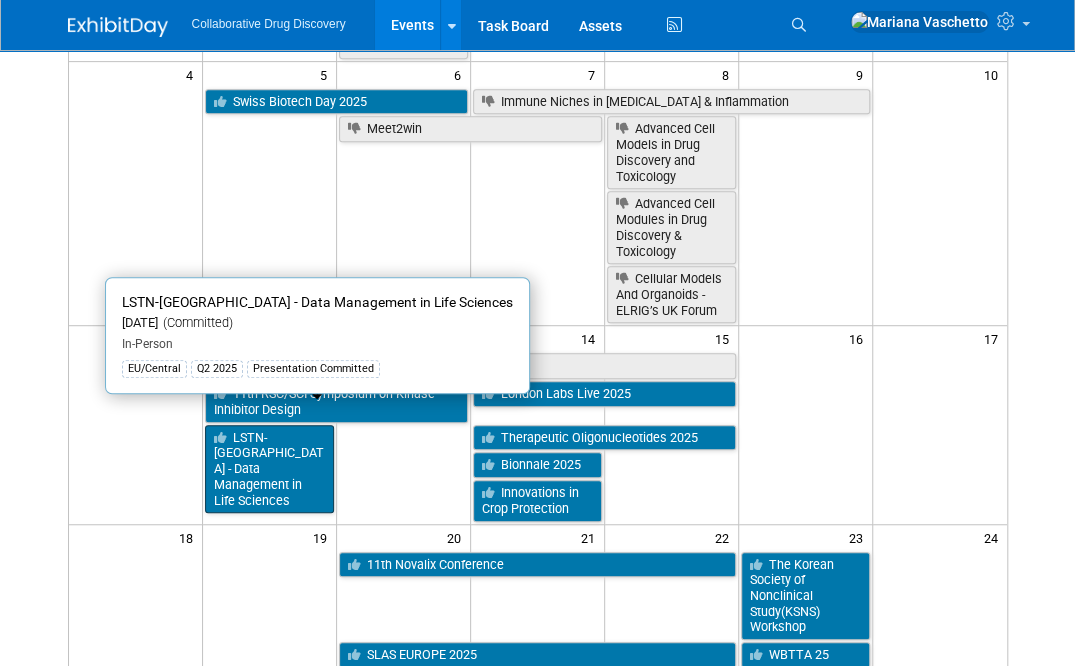 click on "LSTN-Berlin - Data Management in Life Sciences" at bounding box center [269, 469] 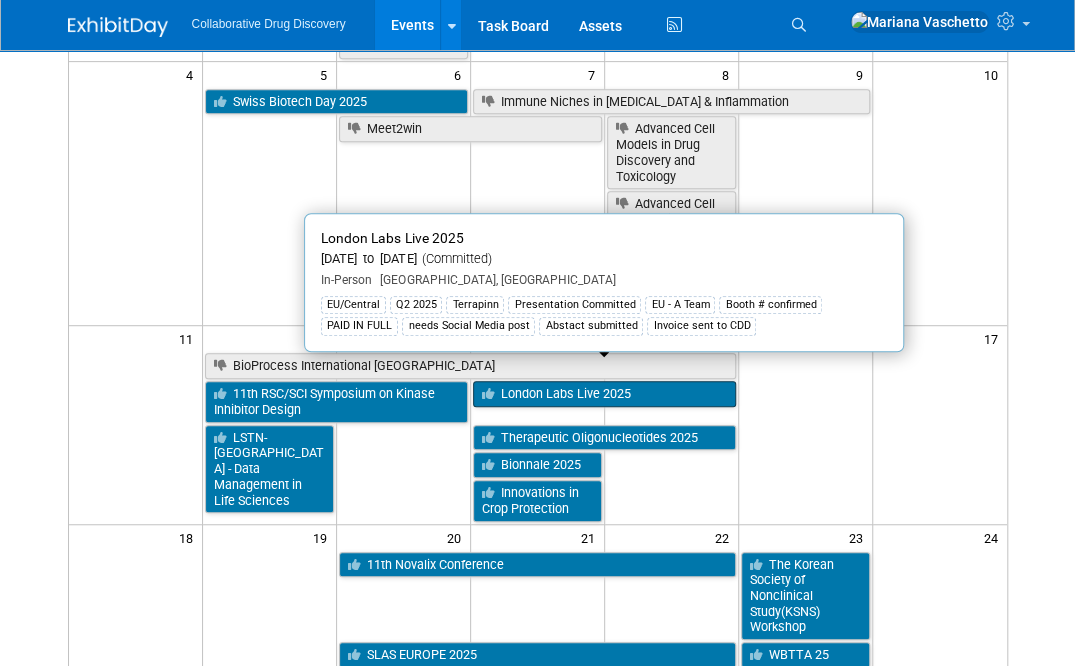 click on "London Labs Live 2025" at bounding box center [604, 394] 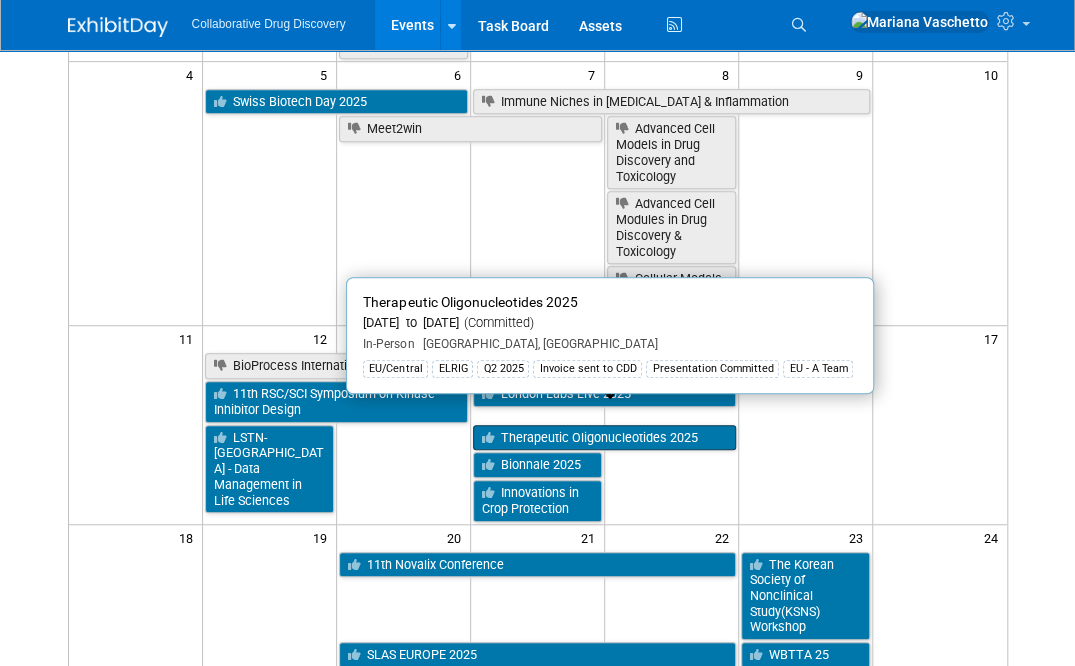 click on "Therapeutic Oligonucleotides 2025" at bounding box center [604, 438] 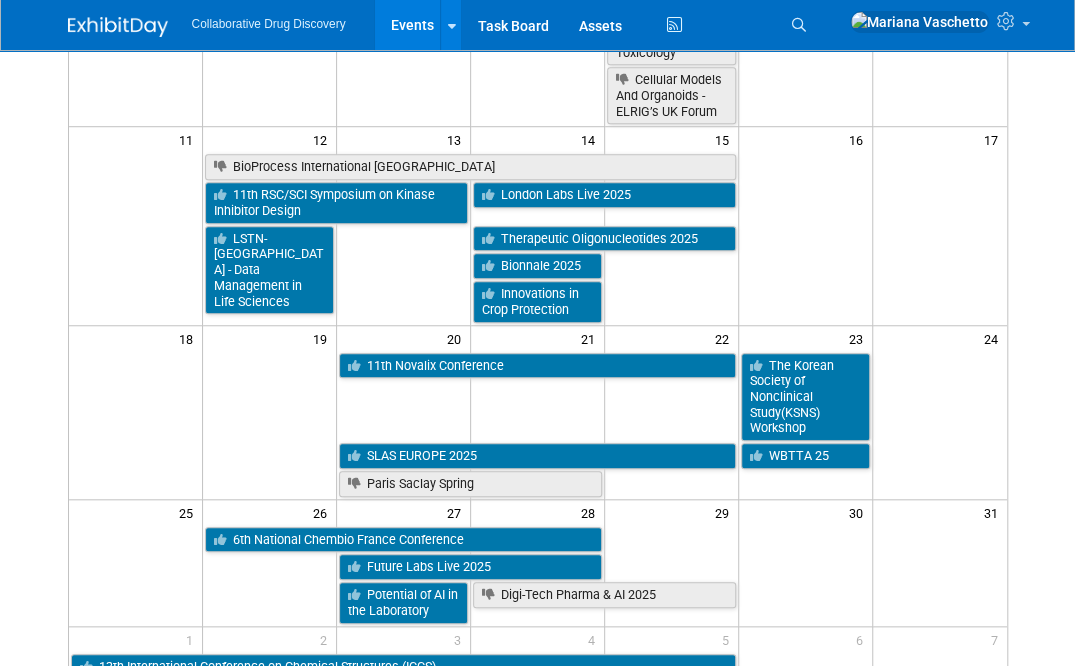 scroll, scrollTop: 554, scrollLeft: 0, axis: vertical 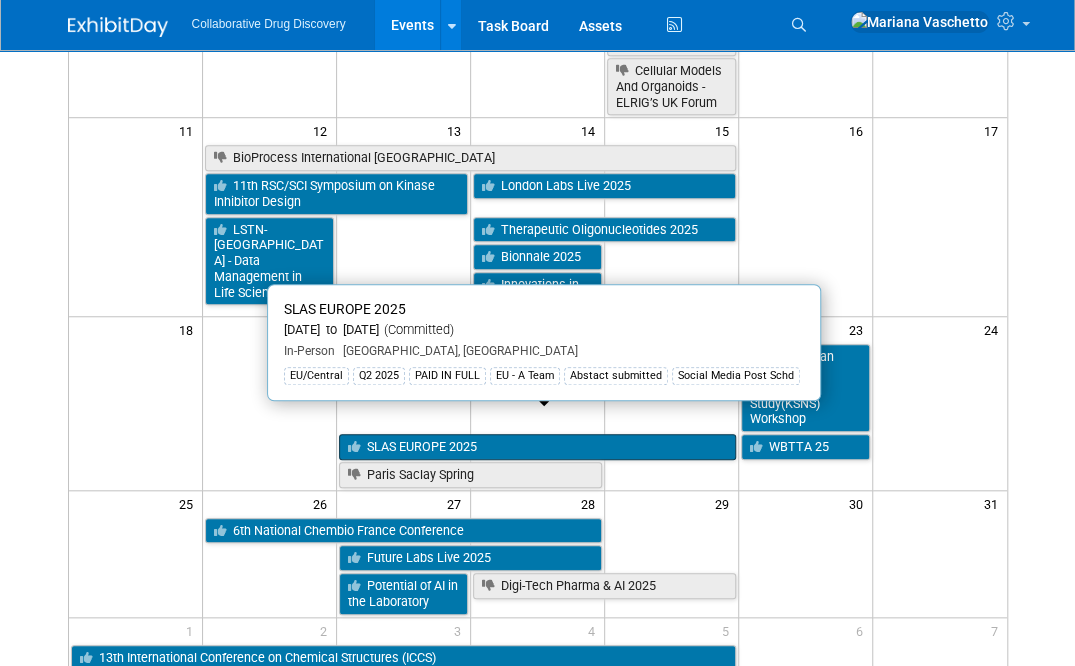 click on "SLAS EUROPE 2025" at bounding box center (537, 447) 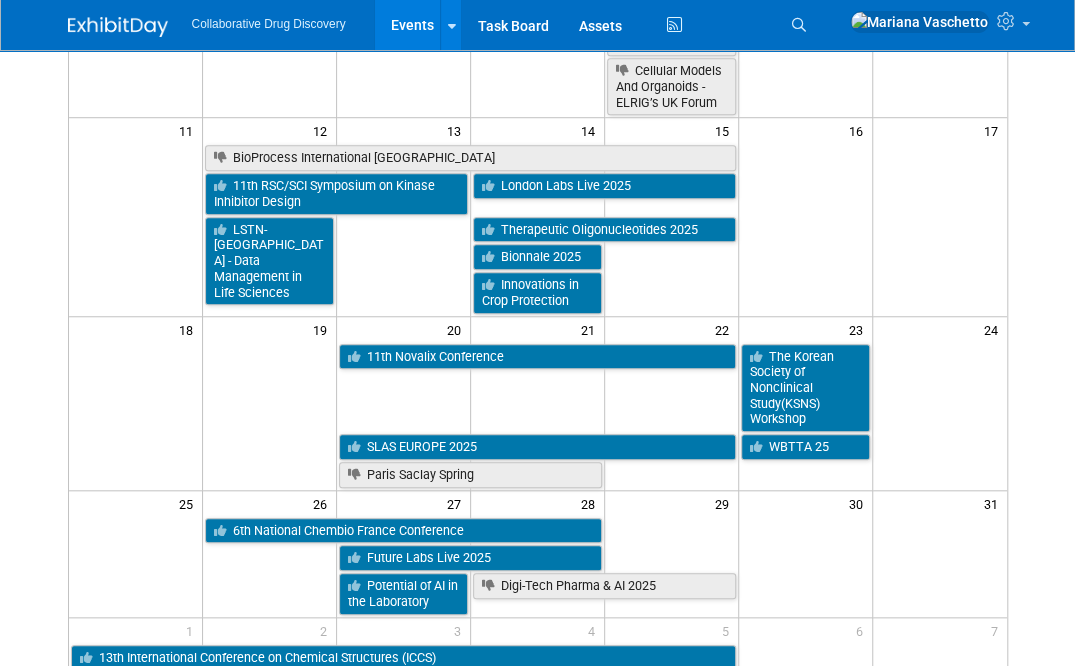 drag, startPoint x: 1068, startPoint y: 565, endPoint x: 824, endPoint y: 571, distance: 244.07376 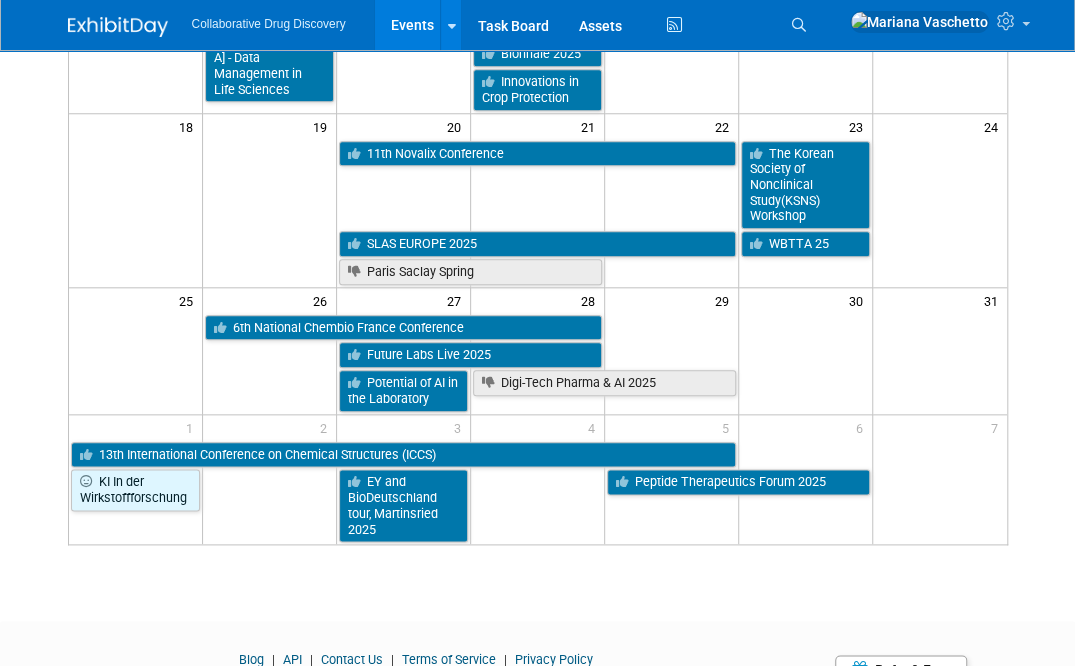 scroll, scrollTop: 758, scrollLeft: 0, axis: vertical 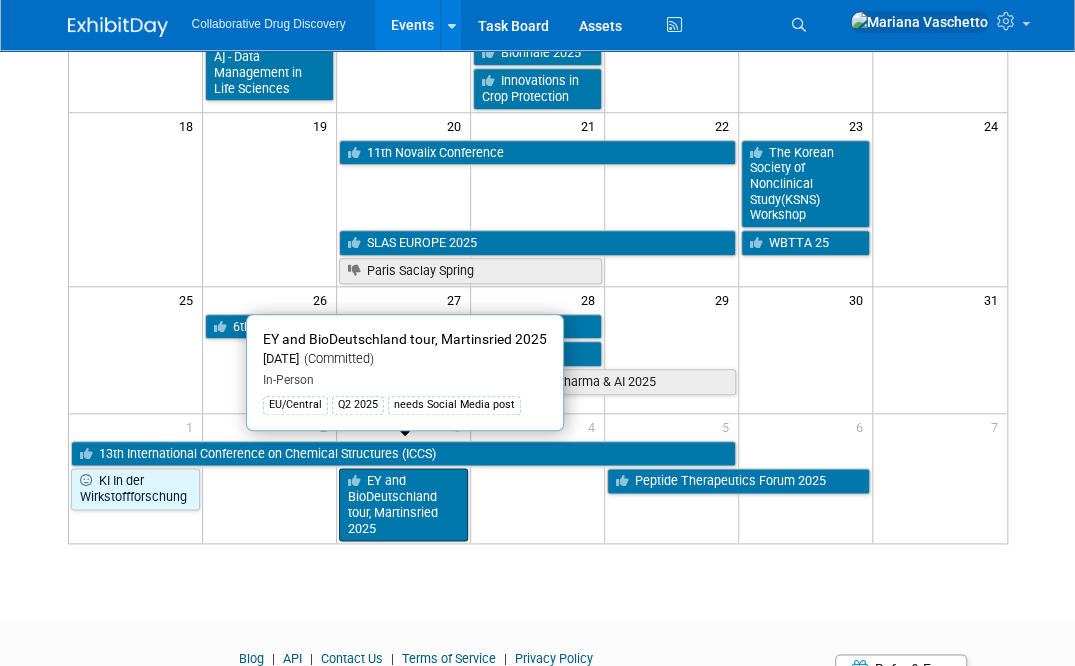 click on "EY and BioDeutschland tour, Martinsried 2025" at bounding box center [403, 504] 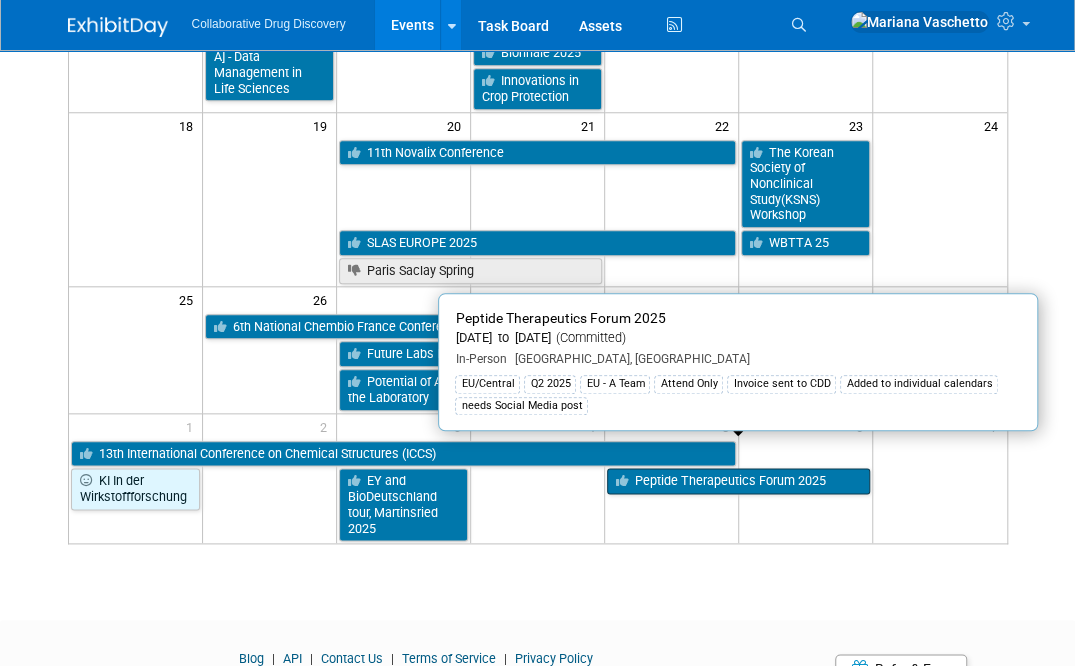 click on "Peptide Therapeutics Forum 2025" at bounding box center [738, 481] 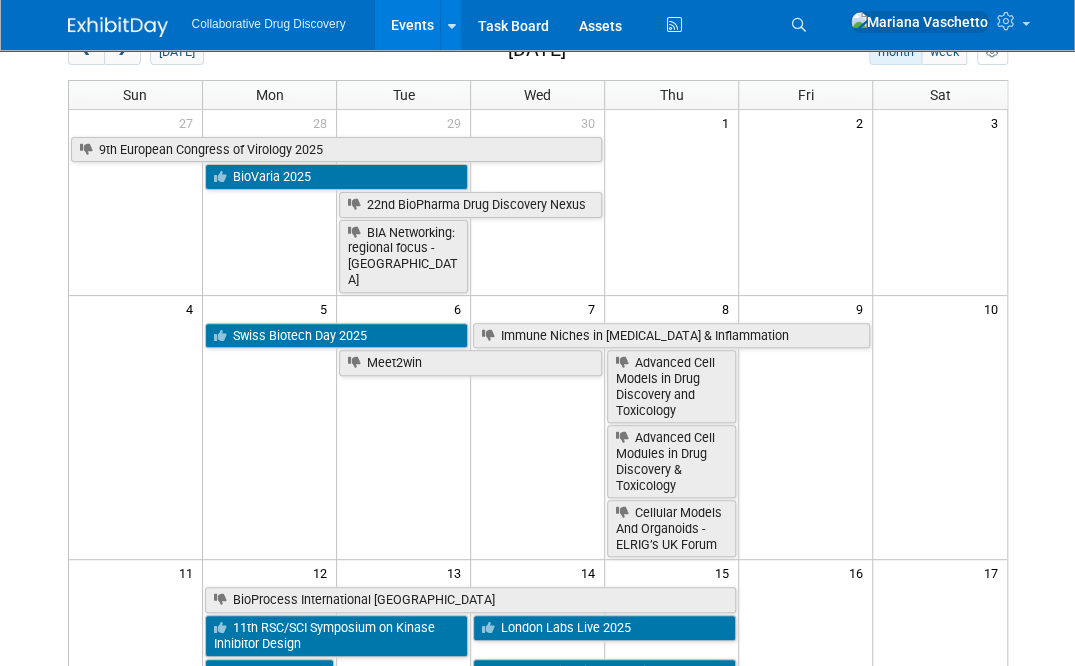 scroll, scrollTop: 0, scrollLeft: 0, axis: both 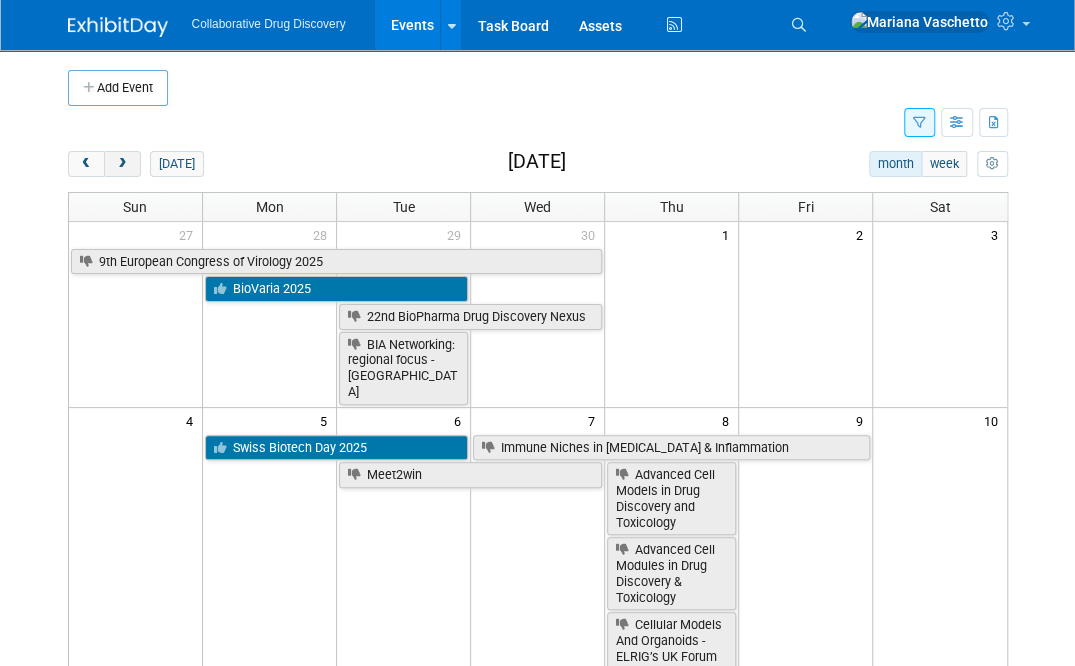 click at bounding box center (122, 164) 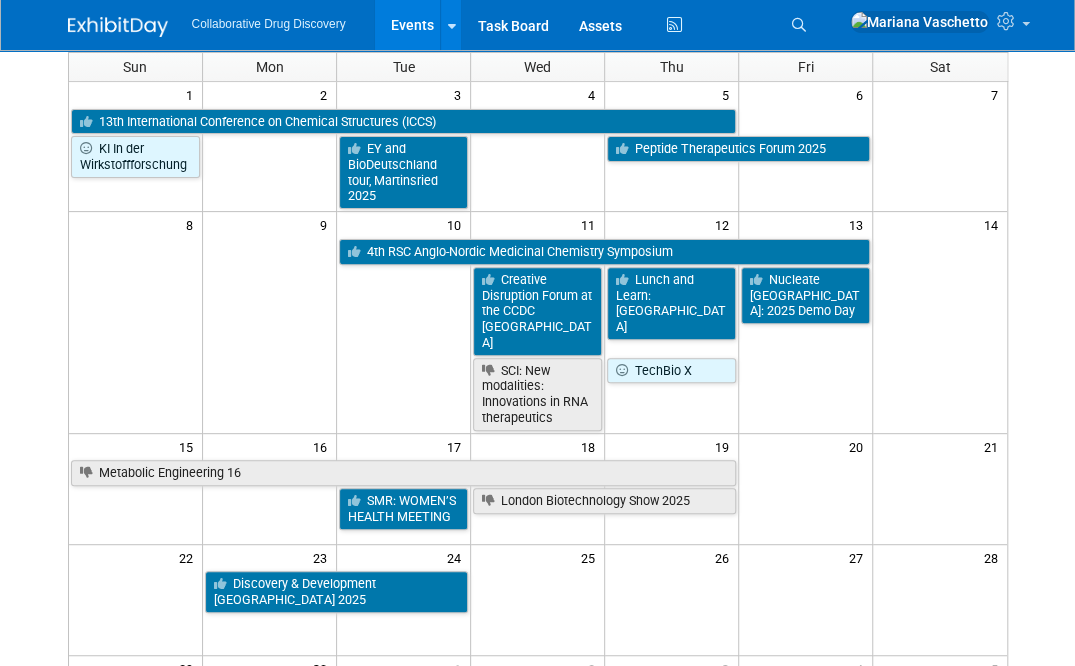 scroll, scrollTop: 141, scrollLeft: 0, axis: vertical 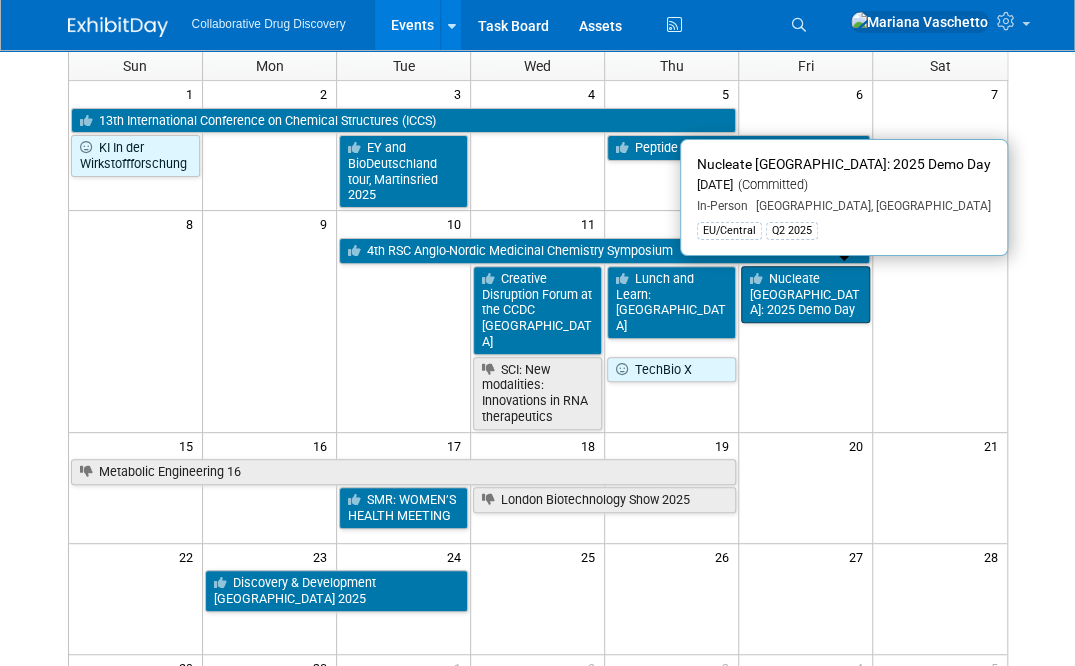 click on "Nucleate [GEOGRAPHIC_DATA]: 2025 Demo Day" at bounding box center (805, 294) 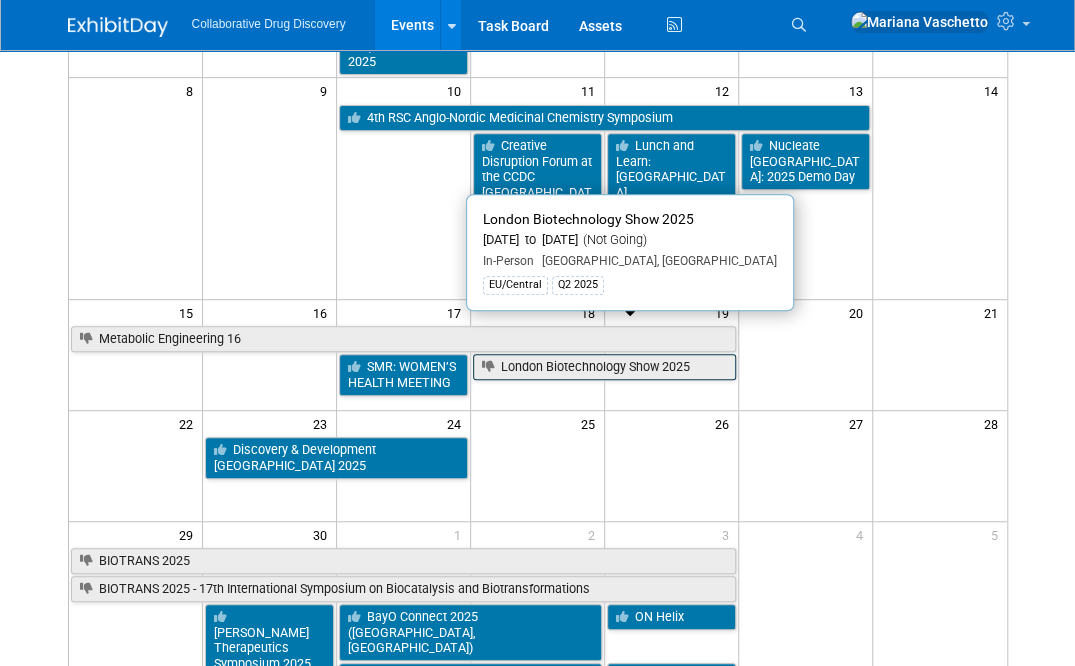 scroll, scrollTop: 279, scrollLeft: 0, axis: vertical 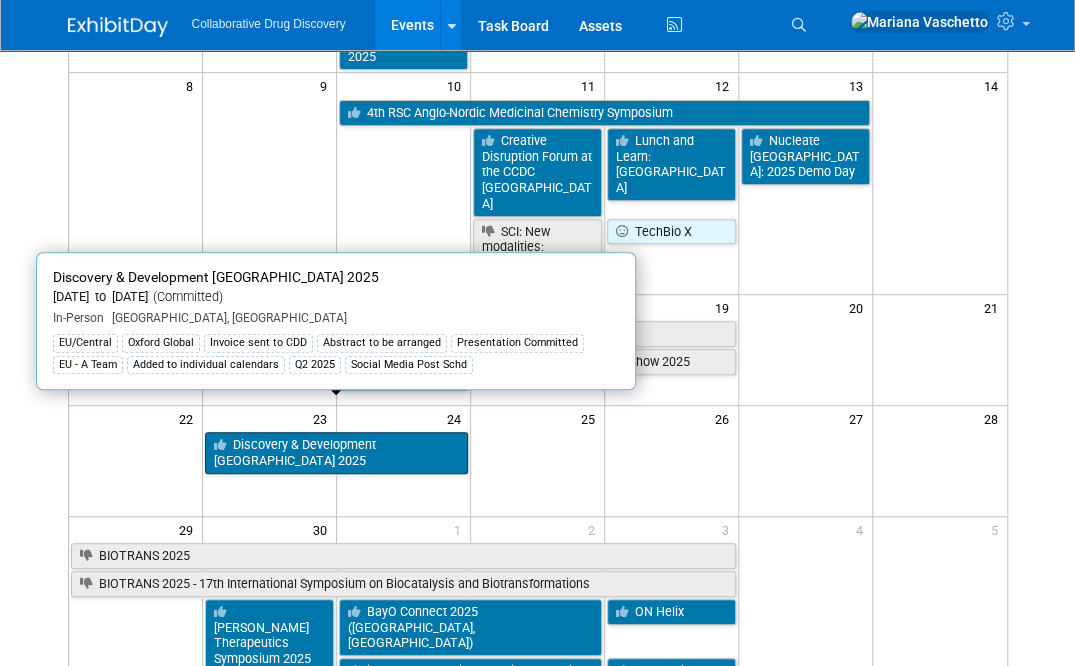 click on "Discovery & Development [GEOGRAPHIC_DATA] 2025" at bounding box center (336, 452) 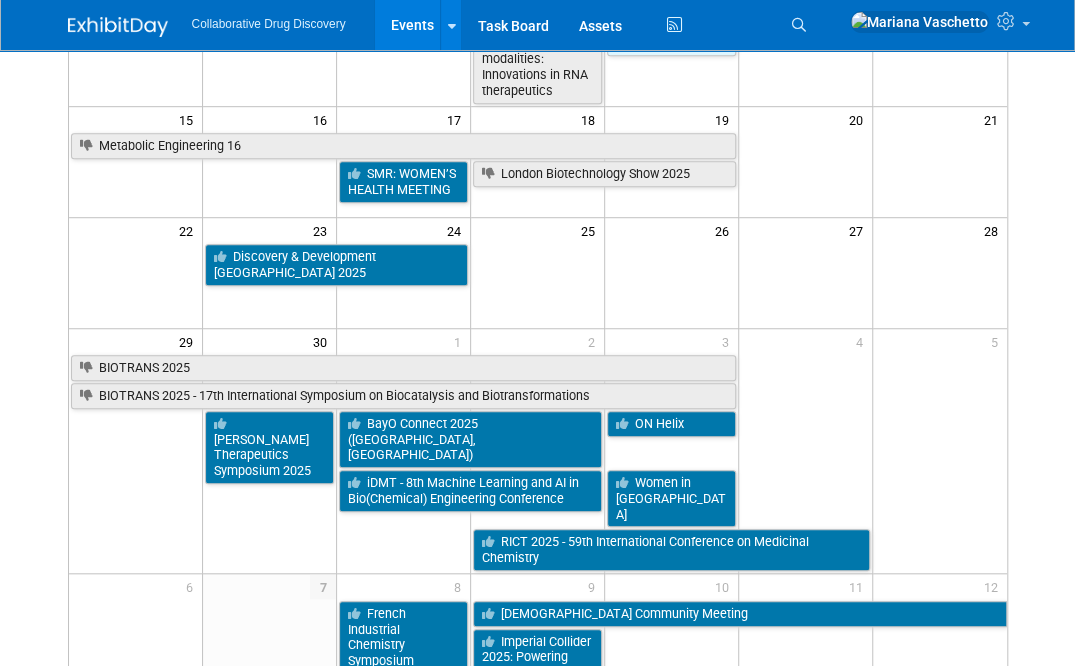 scroll, scrollTop: 468, scrollLeft: 0, axis: vertical 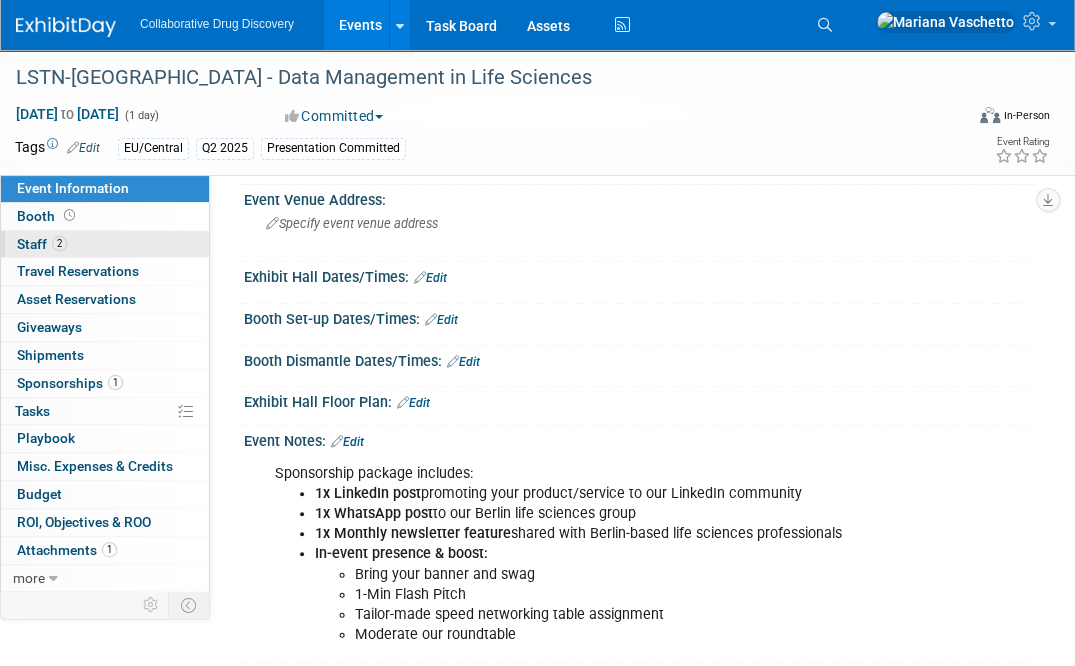 click on "Staff 2" at bounding box center (42, 244) 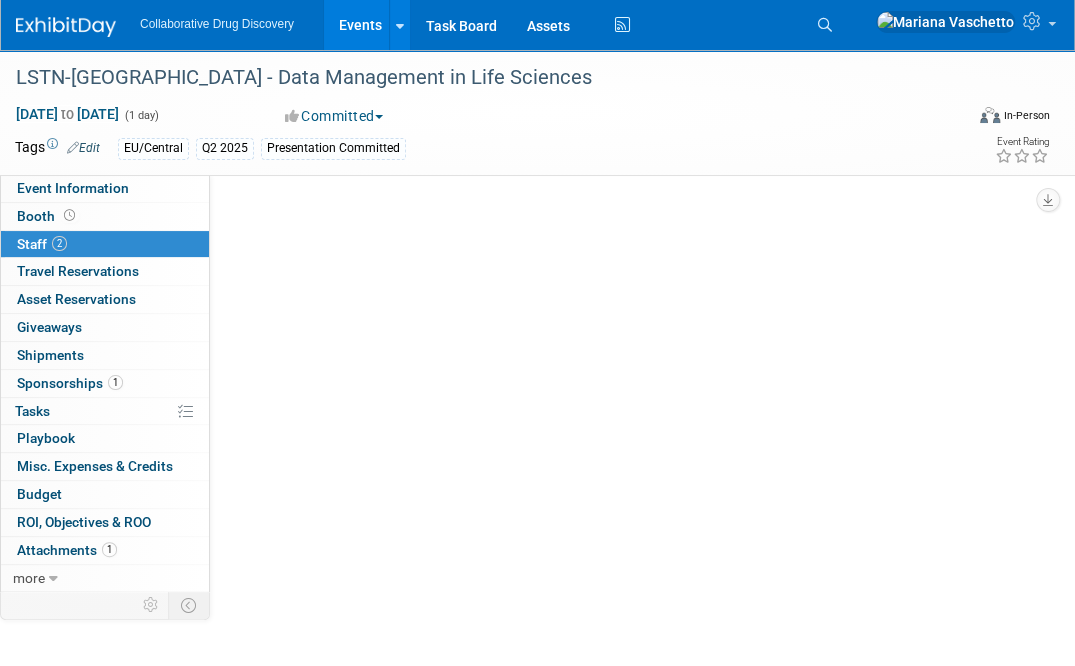 scroll, scrollTop: 0, scrollLeft: 0, axis: both 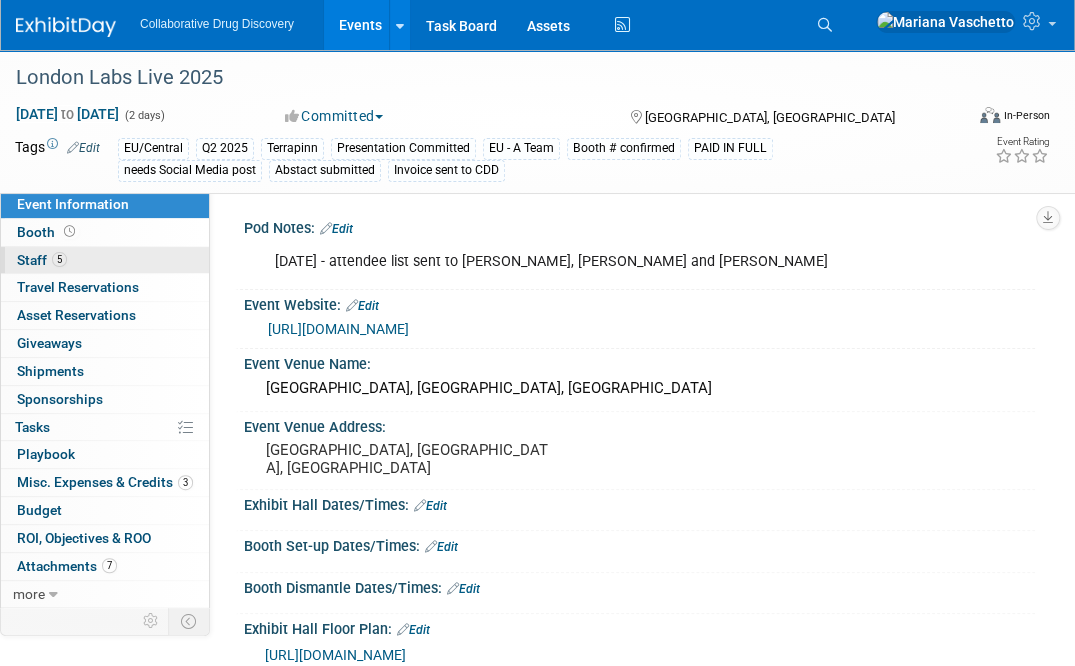 click on "Staff 5" at bounding box center [42, 260] 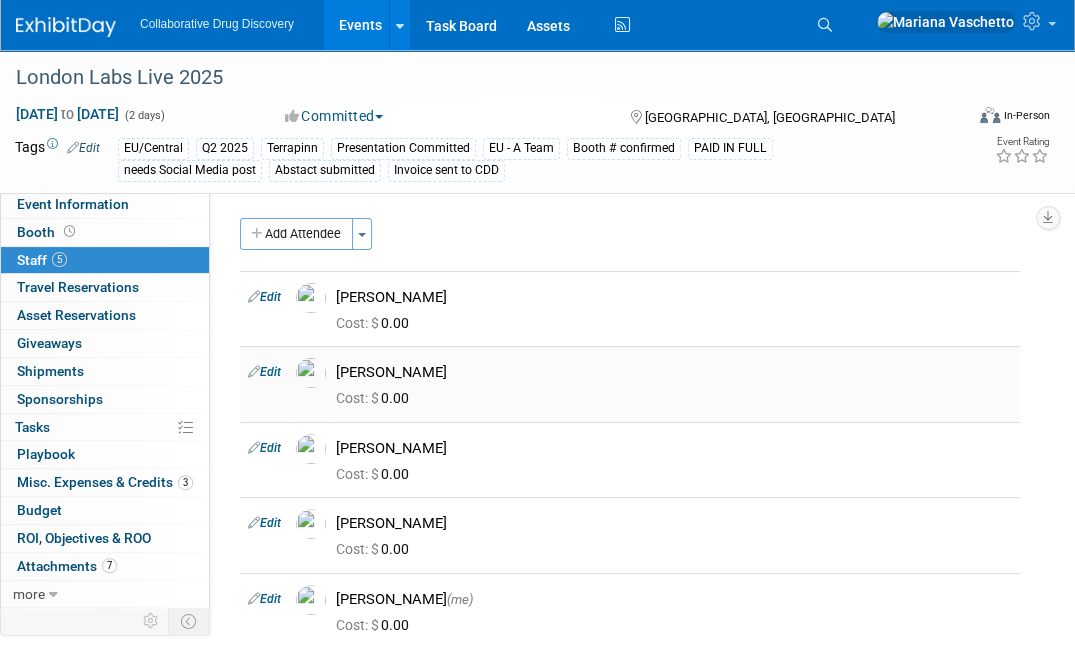 click on "Daniel Scanlon
Cost: $  0.00" at bounding box center (674, 383) 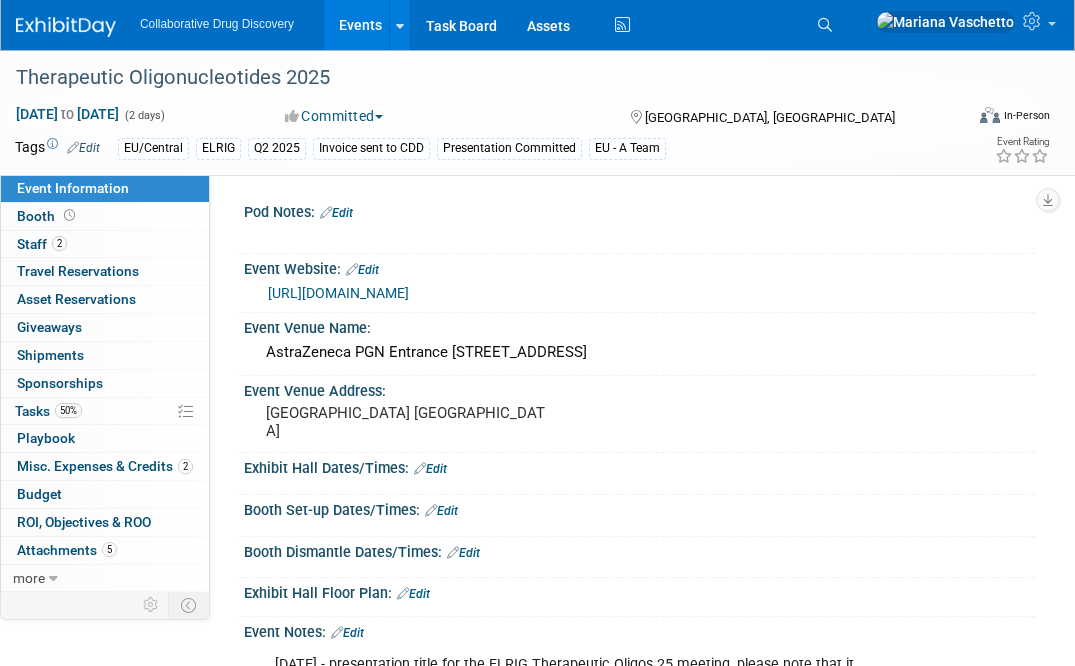 scroll, scrollTop: 0, scrollLeft: 0, axis: both 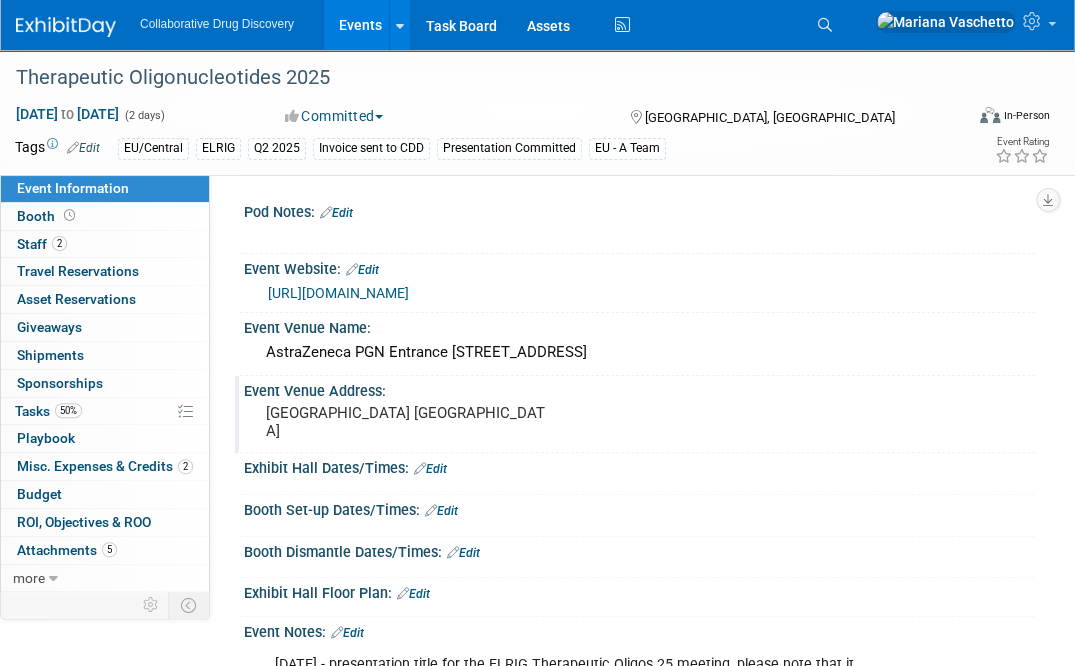 click on "Event Venue Address:
Gothenburg Sweden" at bounding box center [635, 414] 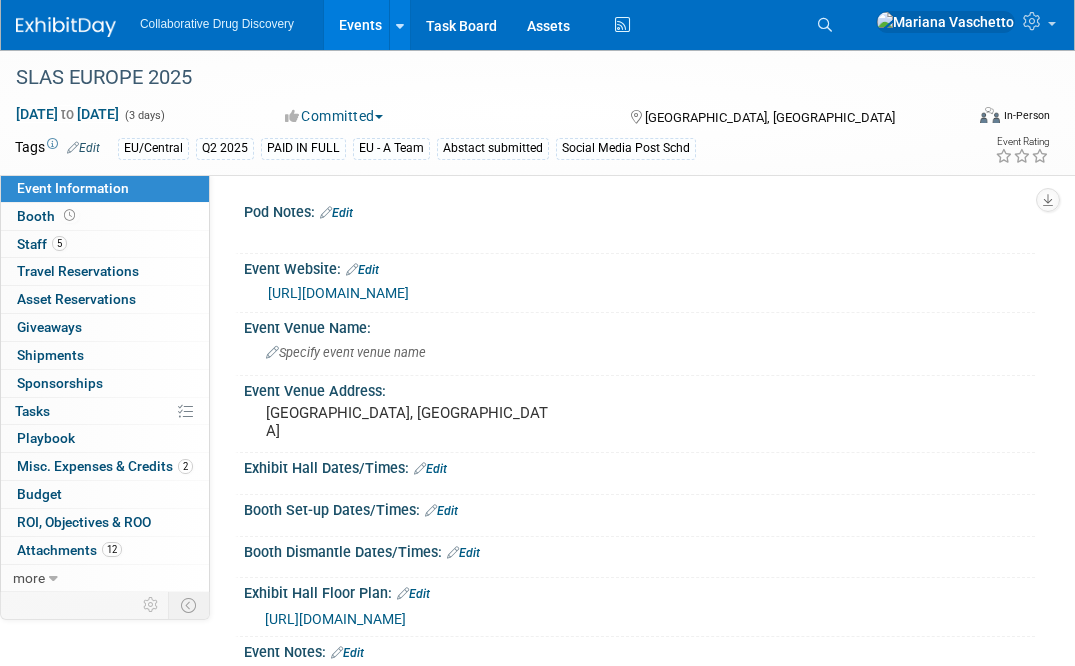 scroll, scrollTop: 0, scrollLeft: 0, axis: both 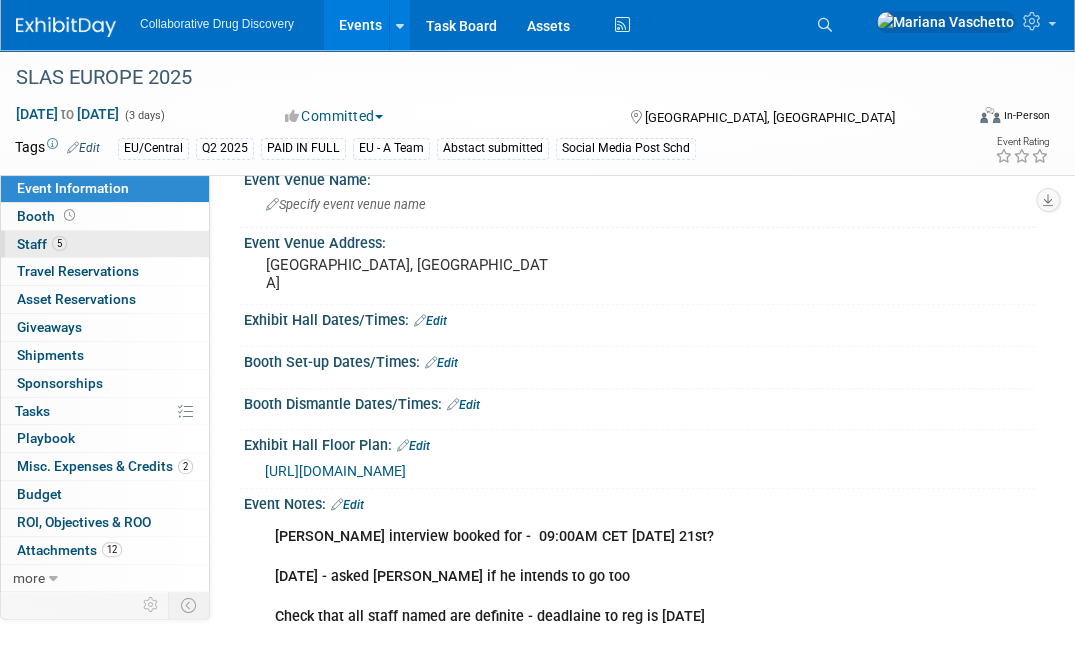 click on "Staff 5" at bounding box center [42, 244] 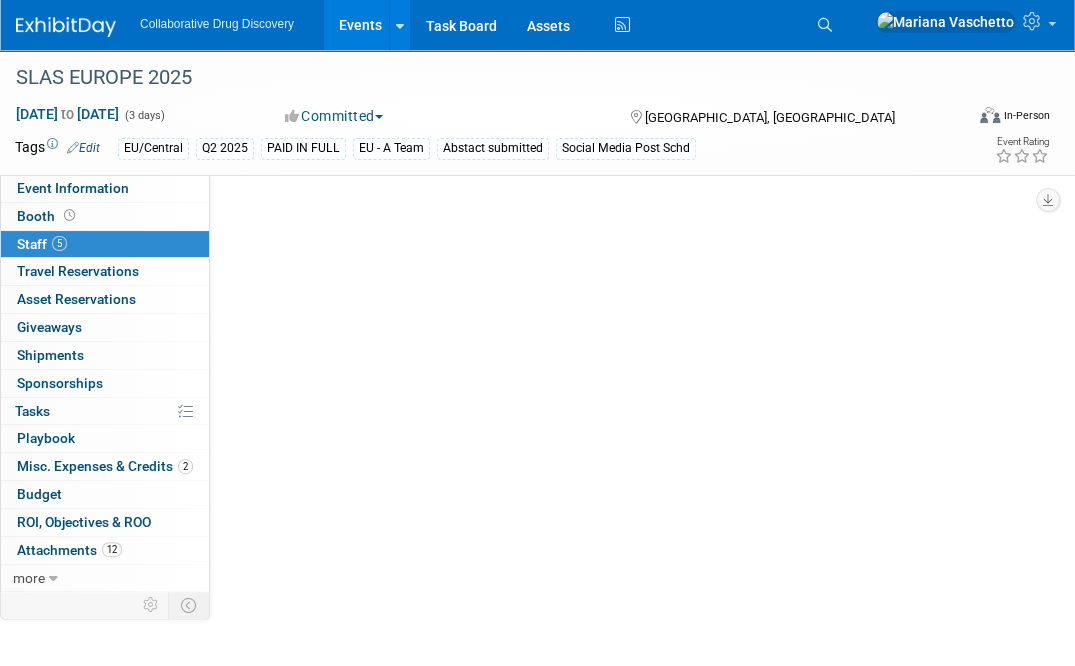 scroll, scrollTop: 0, scrollLeft: 0, axis: both 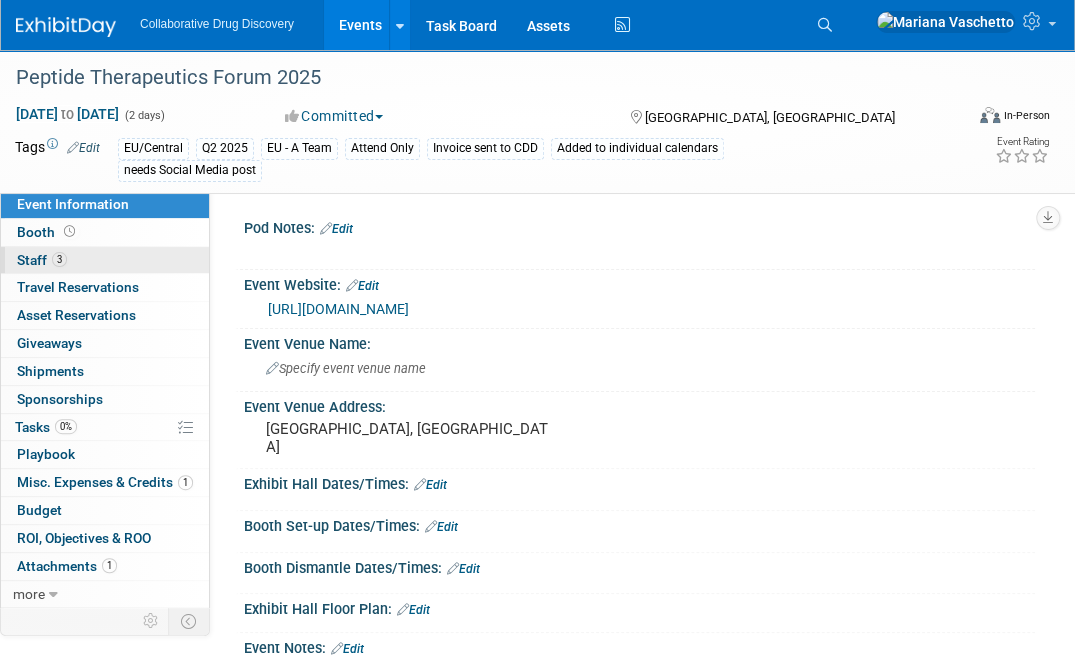 click on "Staff 3" at bounding box center [42, 260] 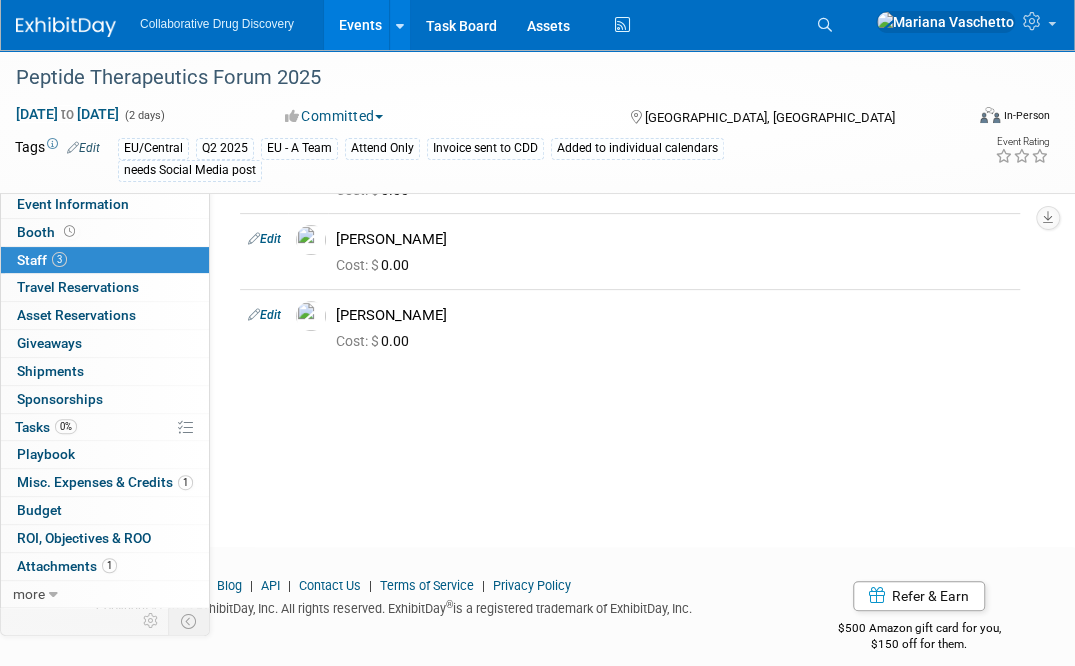 scroll, scrollTop: 154, scrollLeft: 0, axis: vertical 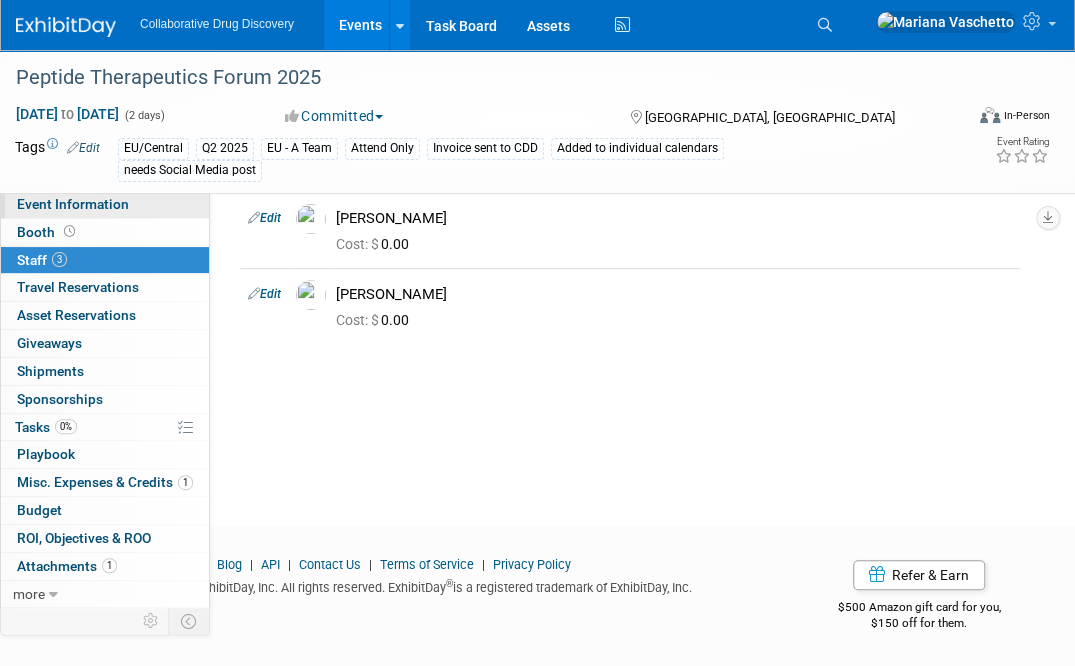 click on "Event Information" at bounding box center [105, 204] 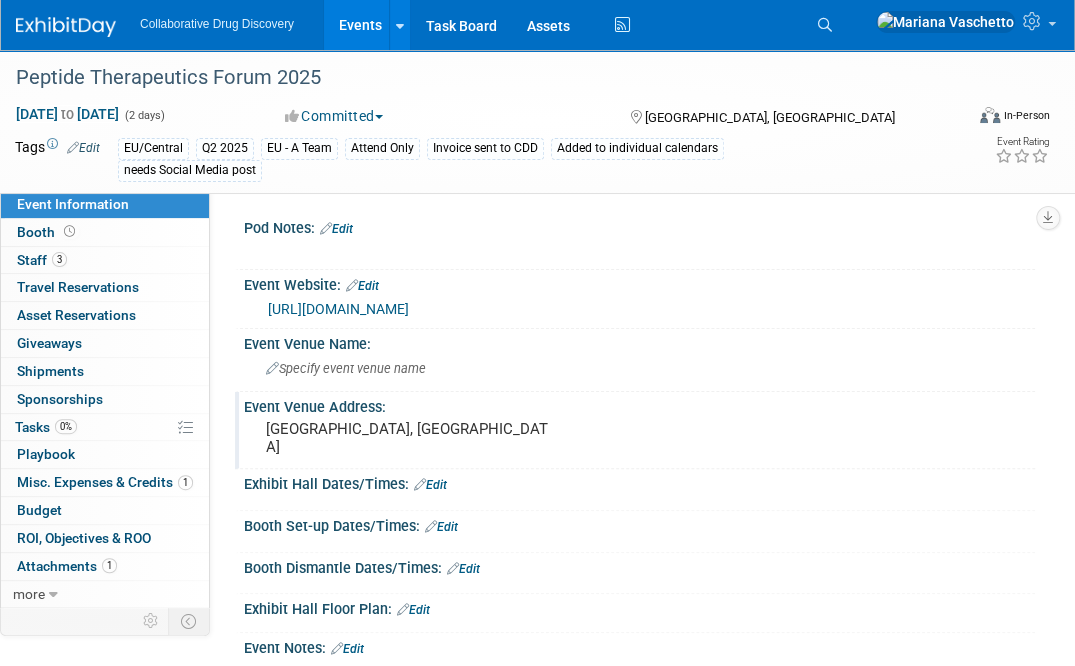 scroll, scrollTop: 392, scrollLeft: 0, axis: vertical 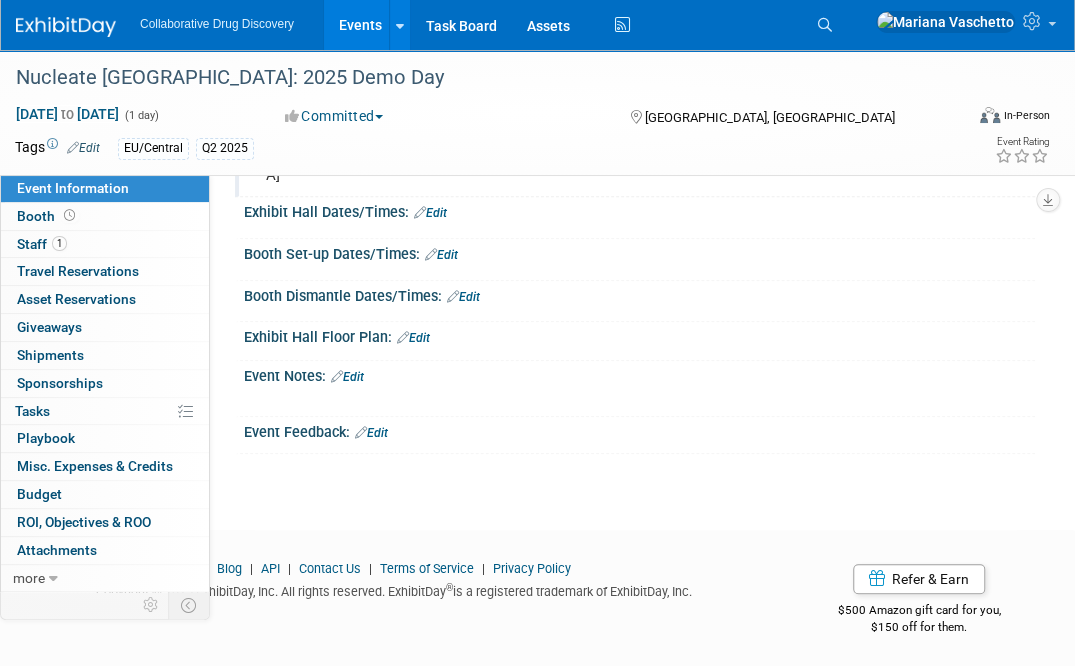 click on "Event Venue Address:
Munich, Germany" at bounding box center (635, 158) 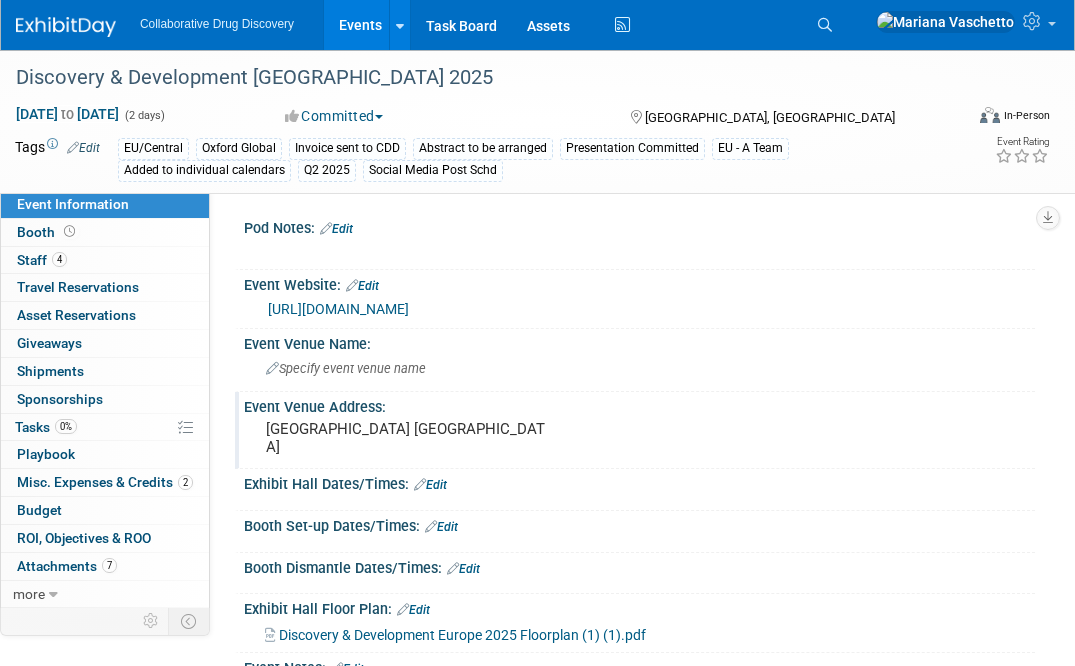 scroll, scrollTop: 0, scrollLeft: 0, axis: both 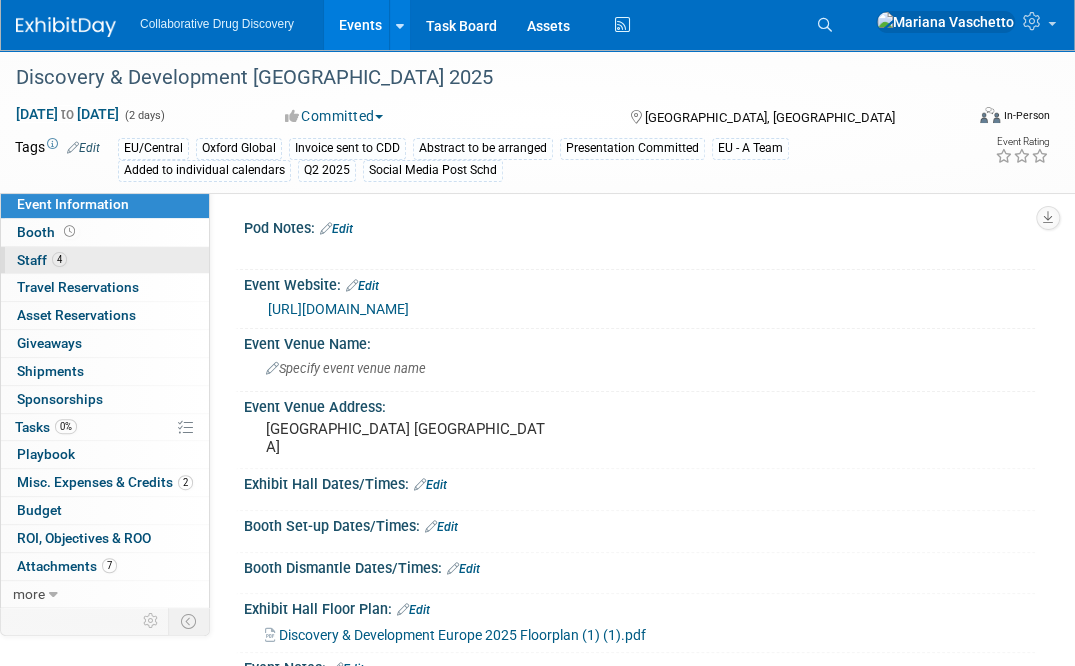 click on "Staff 4" at bounding box center (42, 260) 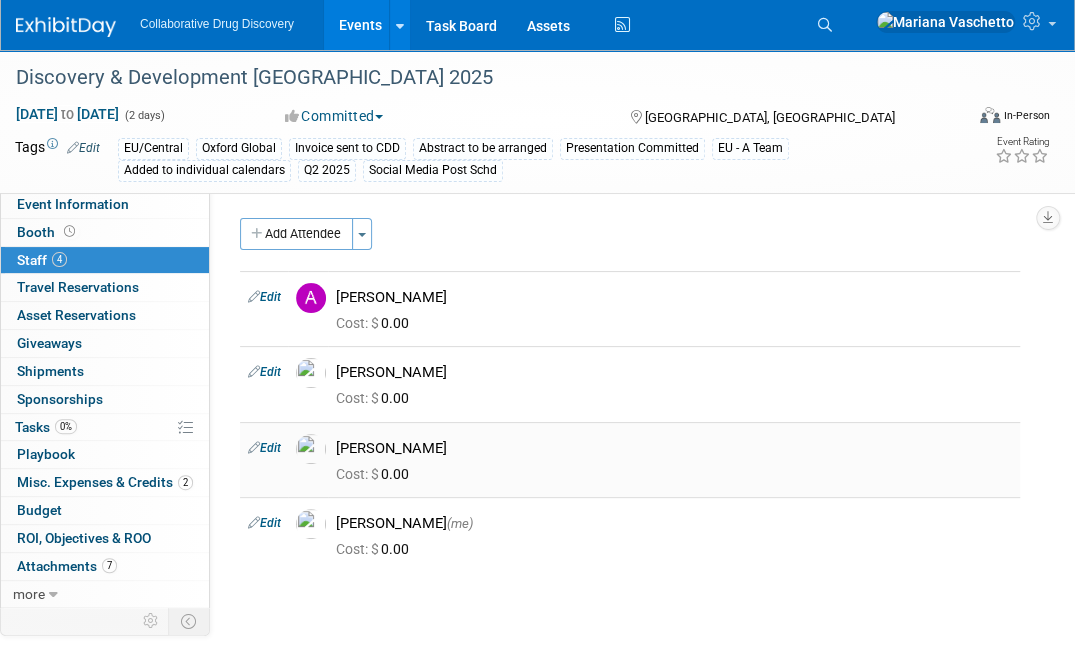 click on "Cost: $  0.00" at bounding box center (674, 475) 